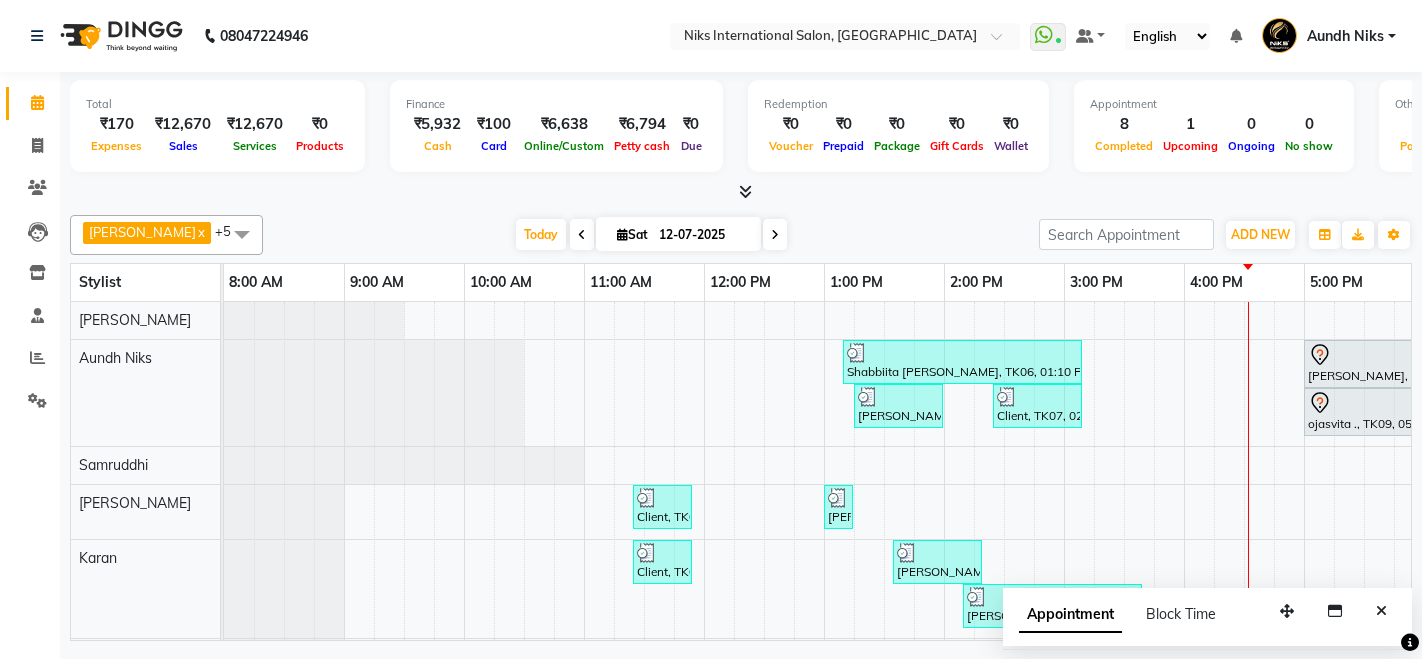 scroll, scrollTop: 0, scrollLeft: 0, axis: both 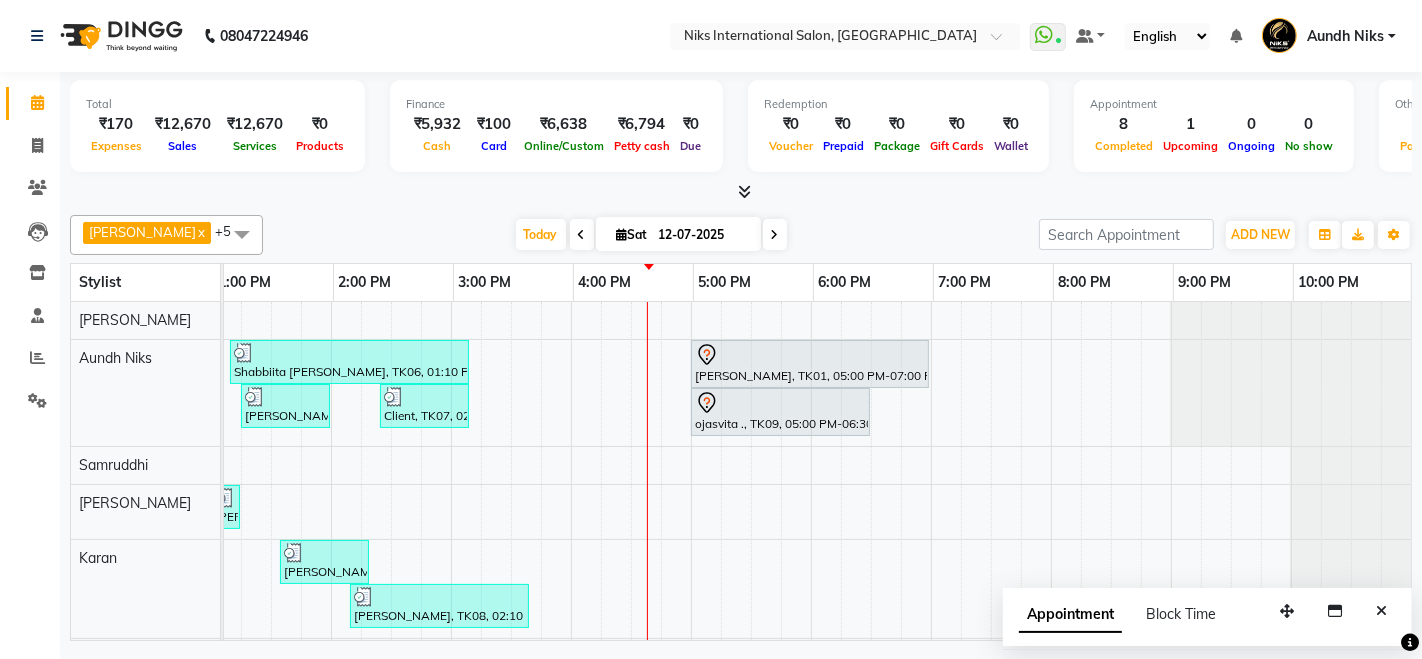 click on "Amruta  x Aundh Niks  x Karan  x Kirti  x Rajesh  x Samruddhi  x +5 Select All Amruta Aundh Niks Ishika Jiya Karan Rajesh Samruddhi Siddharth Today  Sat 12-07-2025 Toggle Dropdown Add Appointment Add Invoice Add Expense Add Attendance Add Client Toggle Dropdown Add Appointment Add Invoice Add Expense Add Attendance Add Client ADD NEW Toggle Dropdown Add Appointment Add Invoice Add Expense Add Attendance Add Client Amruta  x Aundh Niks  x Karan  x Kirti  x Rajesh  x Samruddhi  x +5 Select All Amruta Aundh Niks Ishika Jiya Karan Rajesh Samruddhi Siddharth Group By  Staff View   Room View  View as Vertical  Vertical - Week View  Horizontal  Horizontal - Week View  List  Toggle Dropdown Calendar Settings Manage Tags   Arrange Stylists   Reset Stylists  Full Screen Appointment Form Zoom 100% Stylist 8:00 AM 9:00 AM 10:00 AM 11:00 AM 12:00 PM 1:00 PM 2:00 PM 3:00 PM 4:00 PM 5:00 PM 6:00 PM 7:00 PM 8:00 PM 9:00 PM 10:00 PM Rajesh Aundh Niks Samruddhi Amruta Karan Ishika" 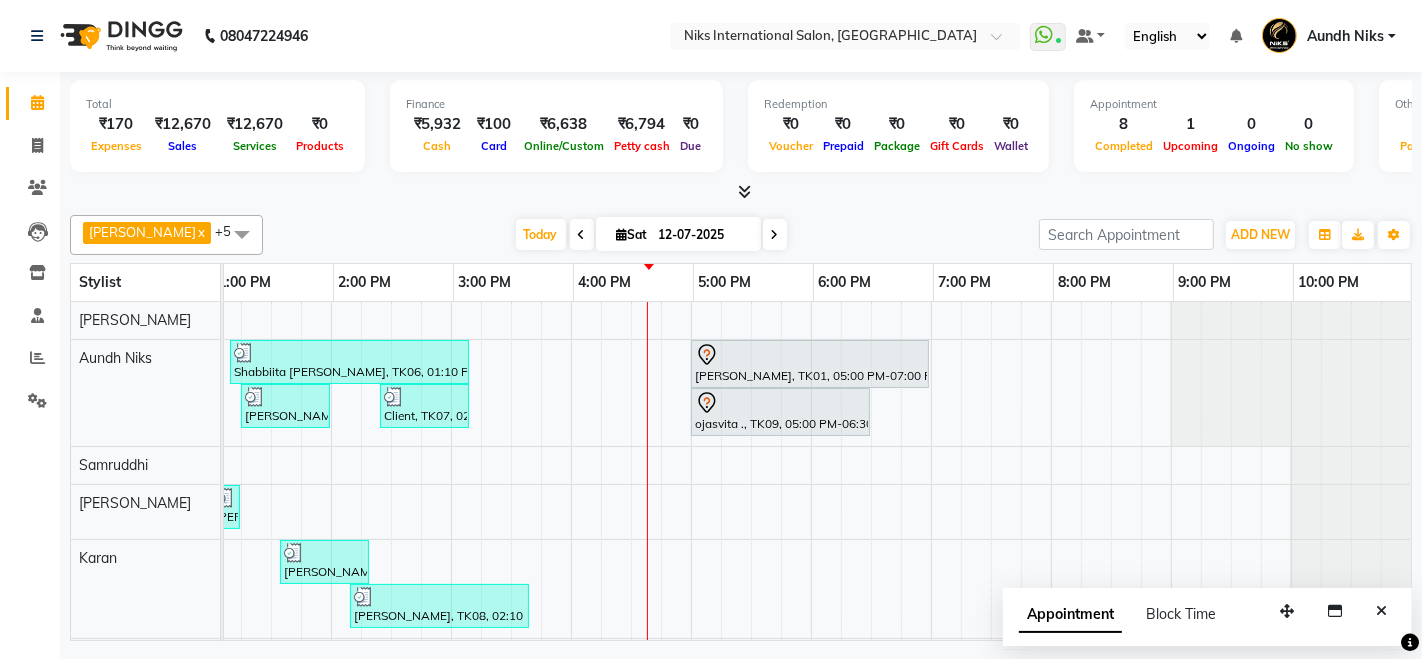 click on "Amruta  x Aundh Niks  x Karan  x Kirti  x Rajesh  x Samruddhi  x +5 Select All Amruta Aundh Niks Ishika Jiya Karan Rajesh Samruddhi Siddharth Today  Sat 12-07-2025 Toggle Dropdown Add Appointment Add Invoice Add Expense Add Attendance Add Client Toggle Dropdown Add Appointment Add Invoice Add Expense Add Attendance Add Client ADD NEW Toggle Dropdown Add Appointment Add Invoice Add Expense Add Attendance Add Client Amruta  x Aundh Niks  x Karan  x Kirti  x Rajesh  x Samruddhi  x +5 Select All Amruta Aundh Niks Ishika Jiya Karan Rajesh Samruddhi Siddharth Group By  Staff View   Room View  View as Vertical  Vertical - Week View  Horizontal  Horizontal - Week View  List  Toggle Dropdown Calendar Settings Manage Tags   Arrange Stylists   Reset Stylists  Full Screen Appointment Form Zoom 100% Stylist 8:00 AM 9:00 AM 10:00 AM 11:00 AM 12:00 PM 1:00 PM 2:00 PM 3:00 PM 4:00 PM 5:00 PM 6:00 PM 7:00 PM 8:00 PM 9:00 PM 10:00 PM Rajesh Aundh Niks Samruddhi Amruta Karan Ishika" 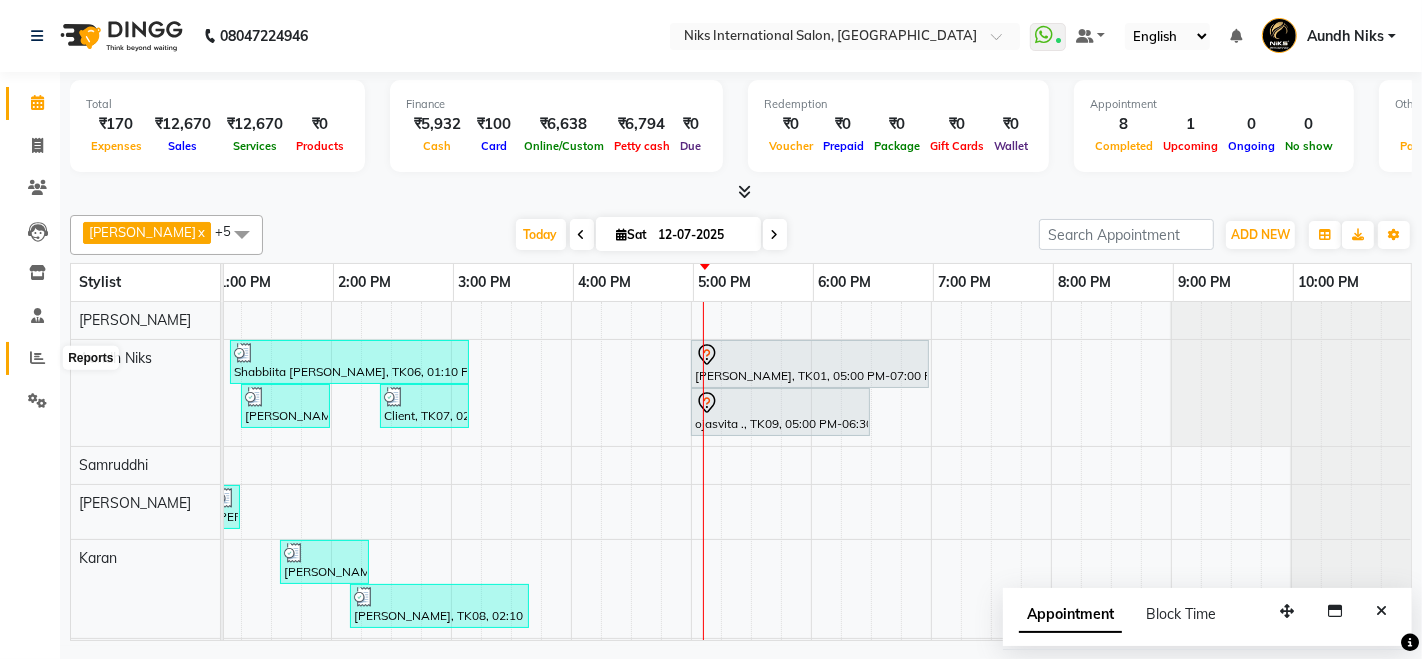 click 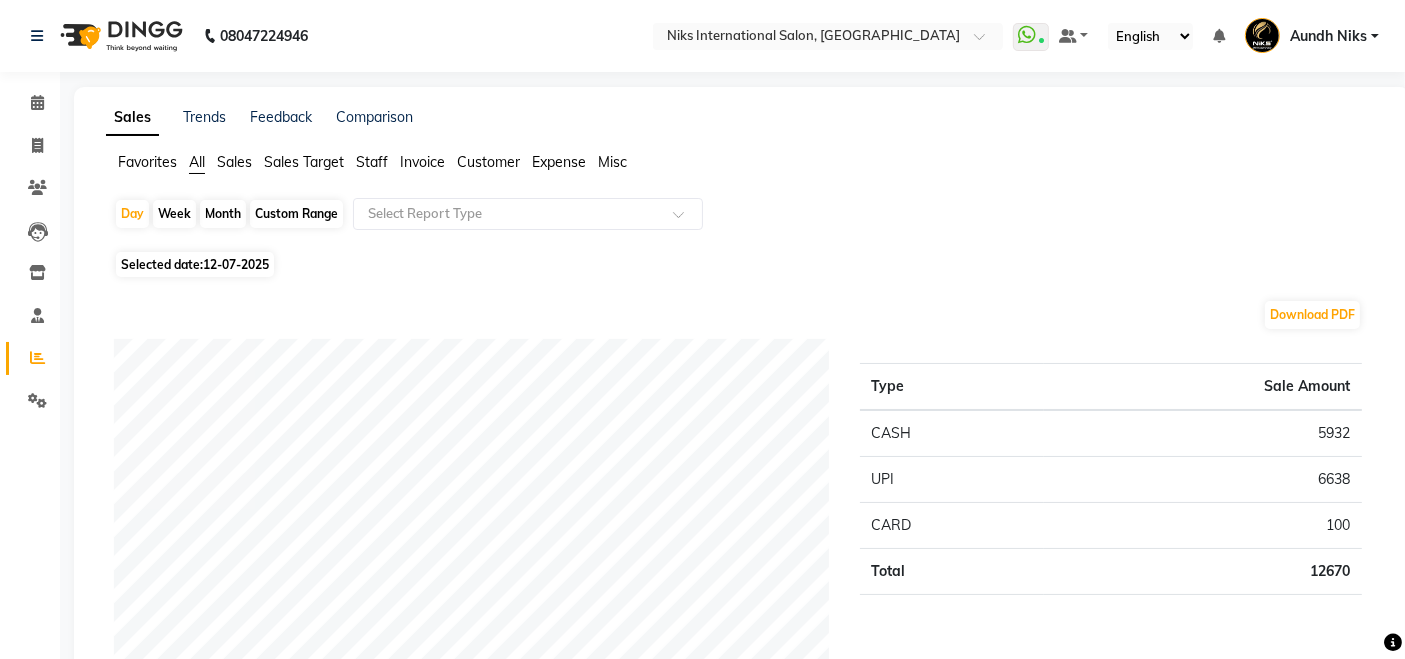 click on "Month" 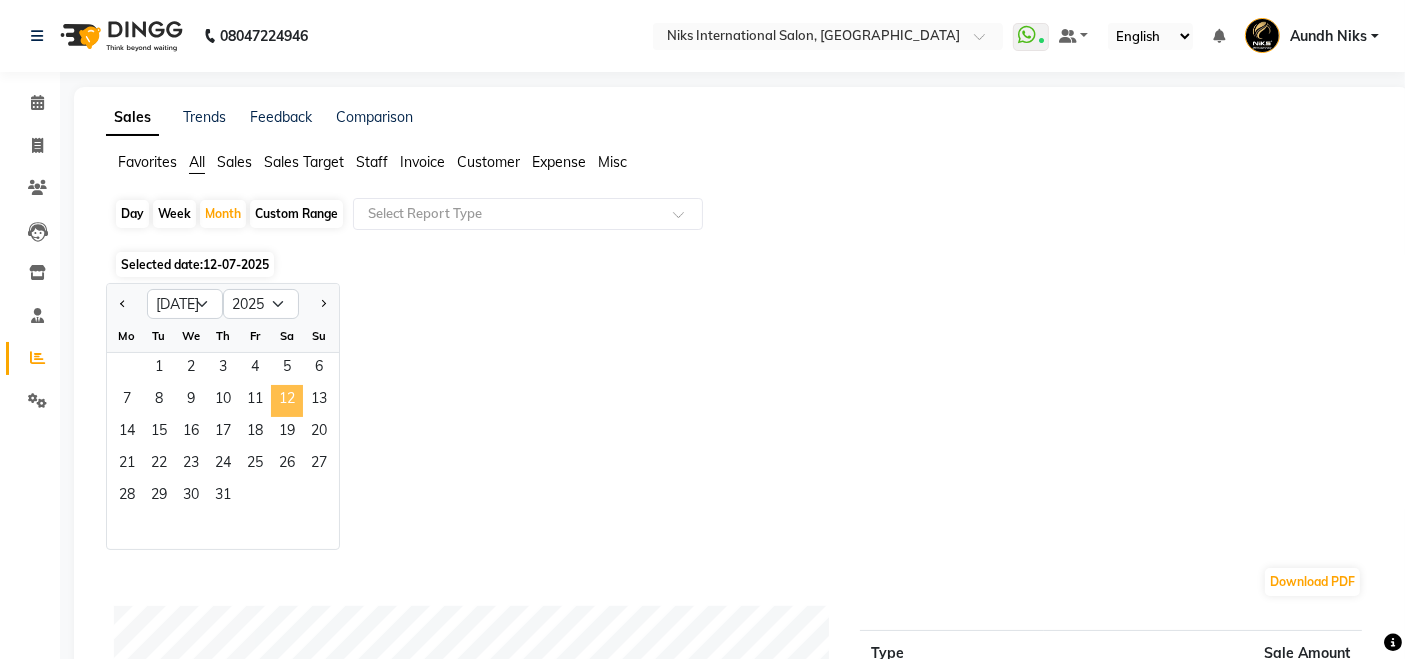 click on "12" 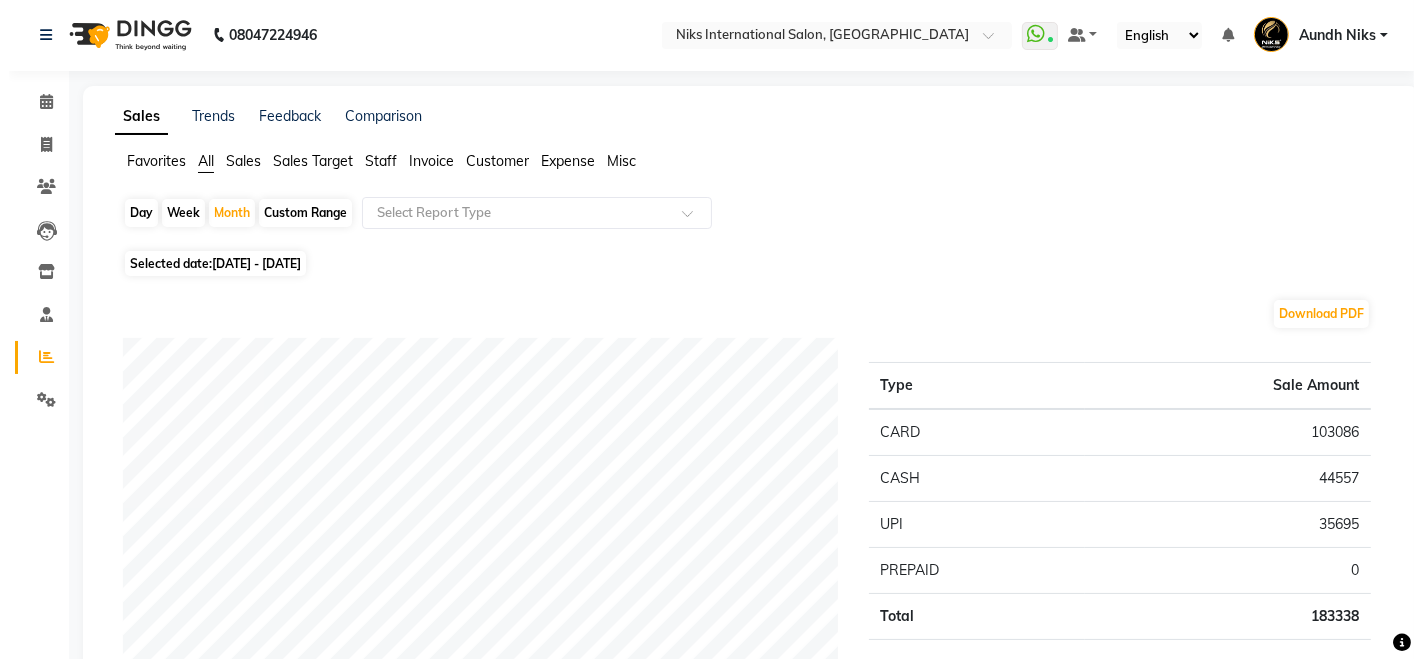 scroll, scrollTop: 0, scrollLeft: 0, axis: both 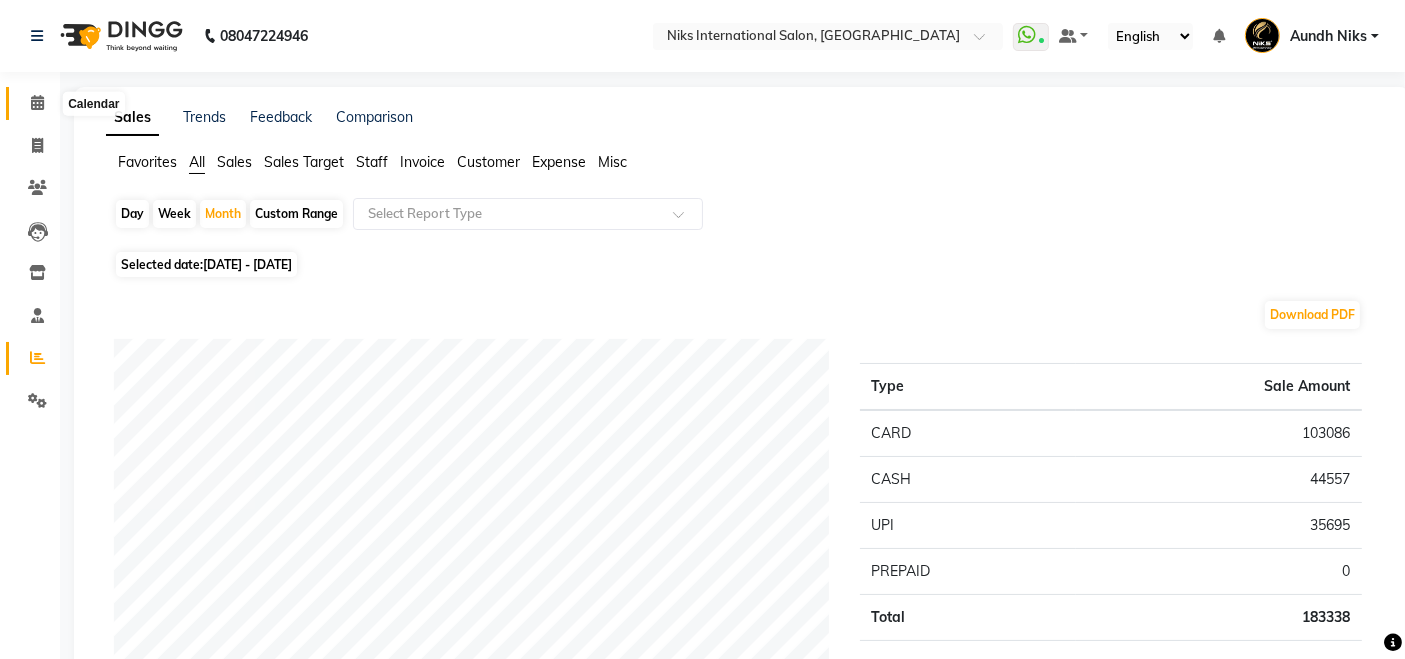 click 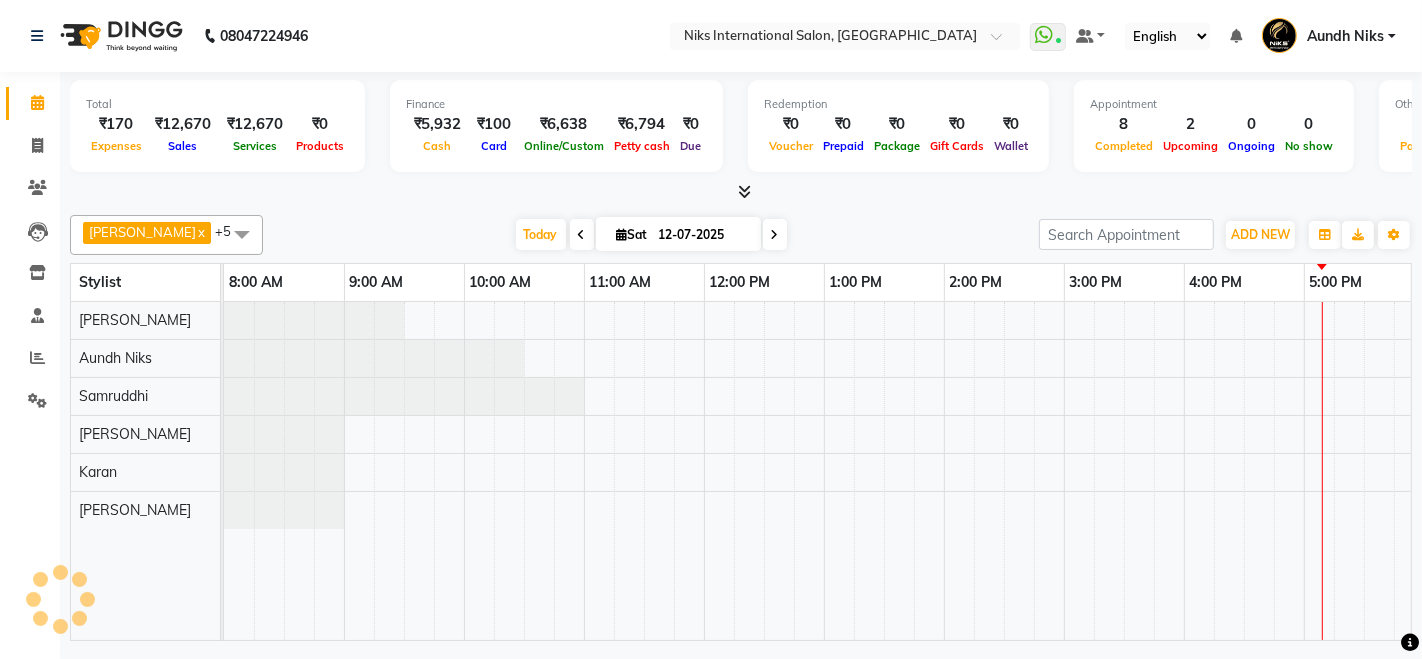 scroll, scrollTop: 0, scrollLeft: 0, axis: both 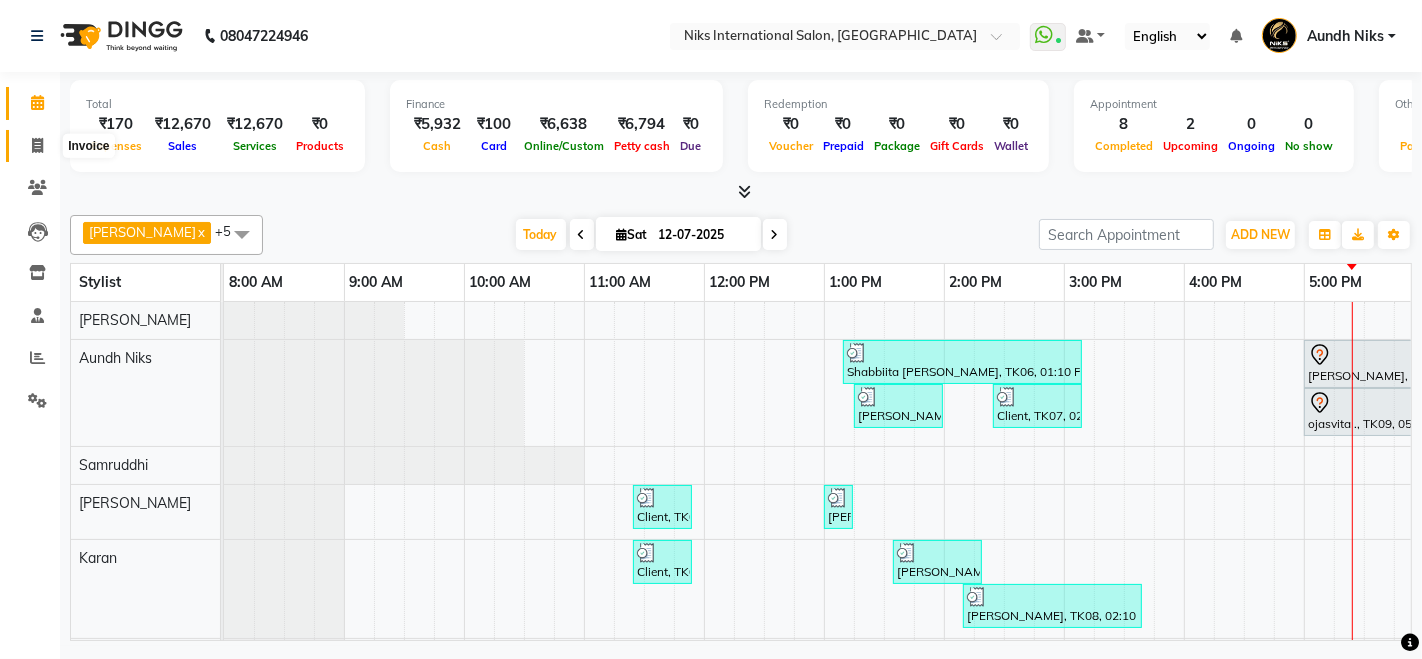 click 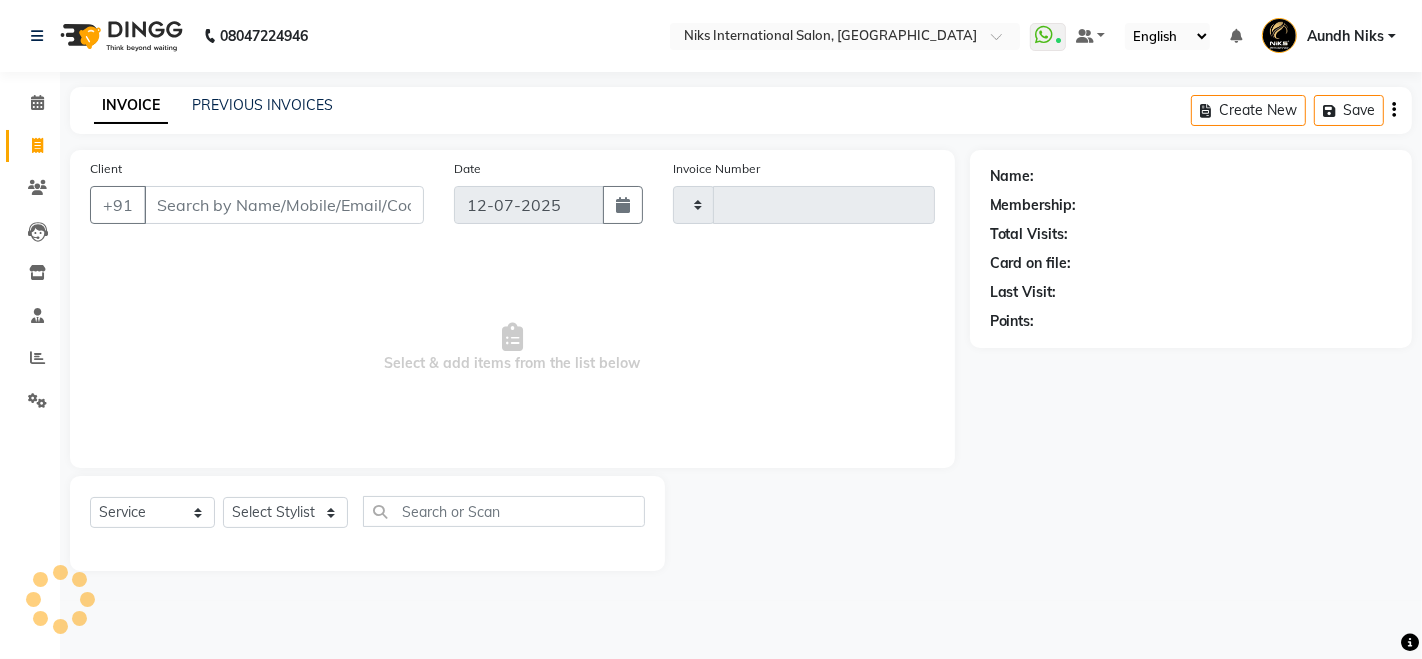 type on "1321" 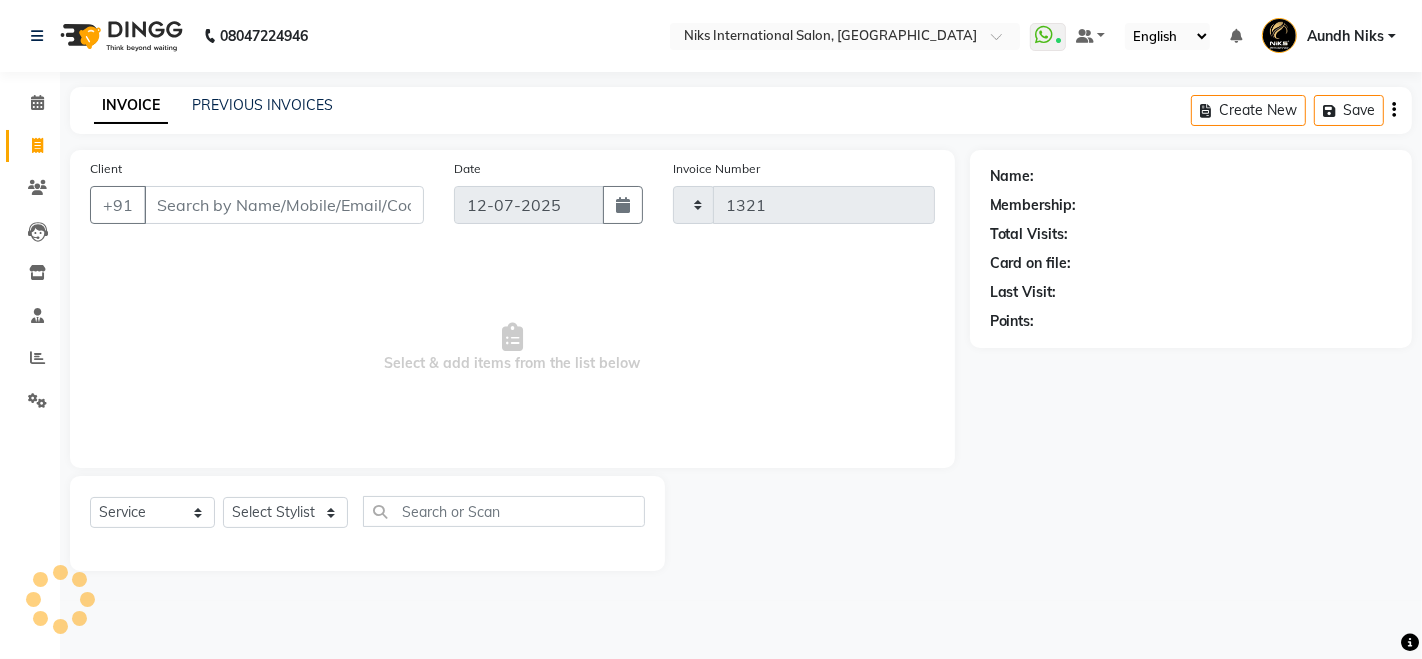 select on "6" 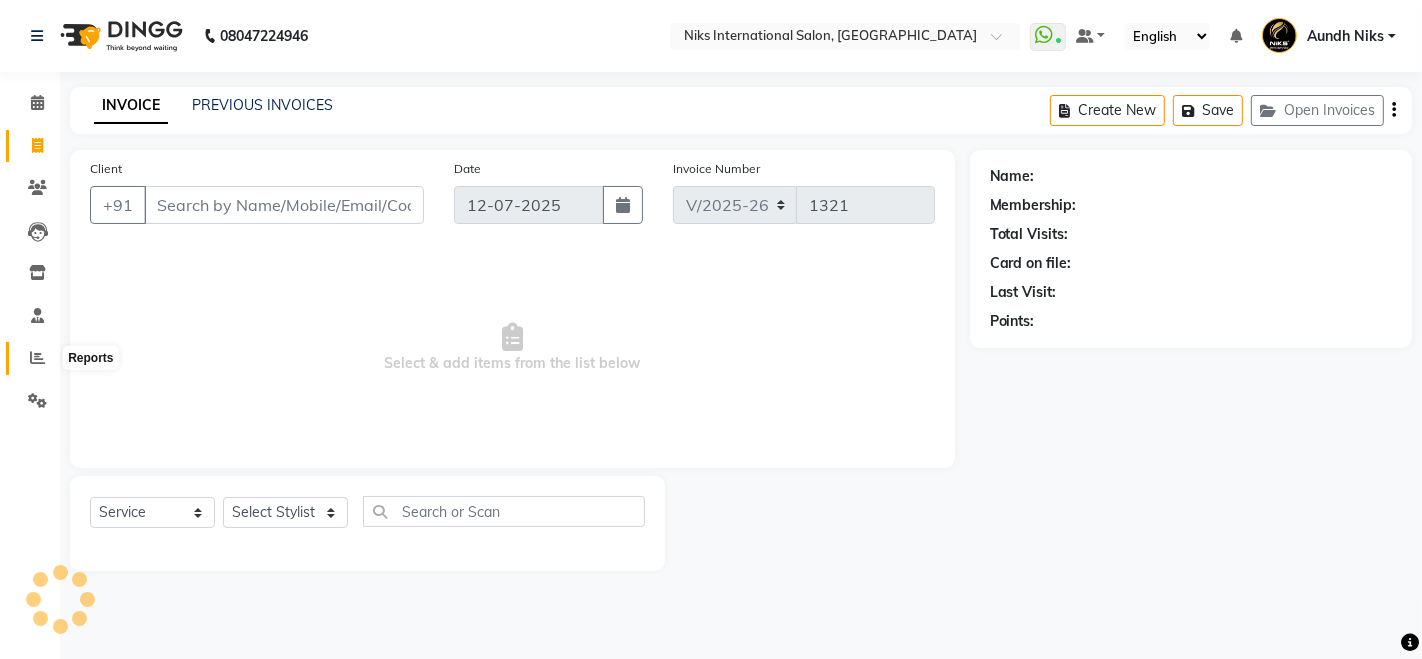 click 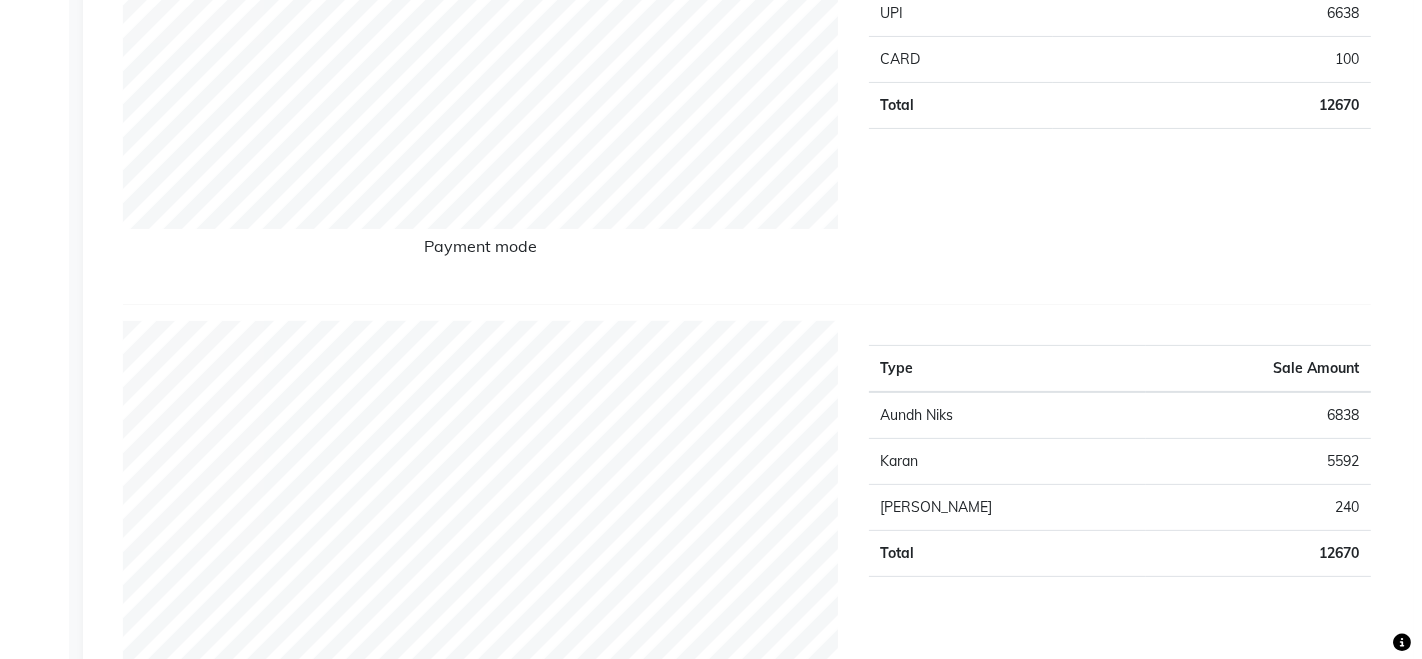 scroll, scrollTop: 0, scrollLeft: 0, axis: both 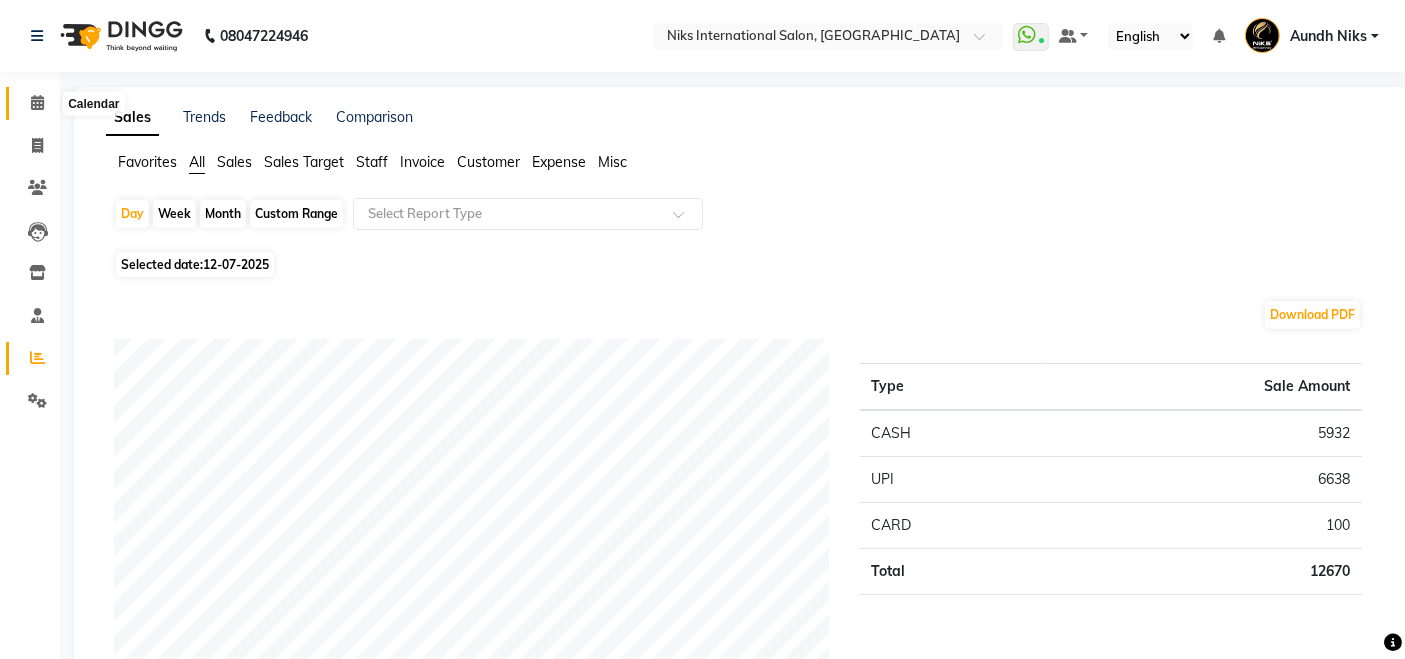click 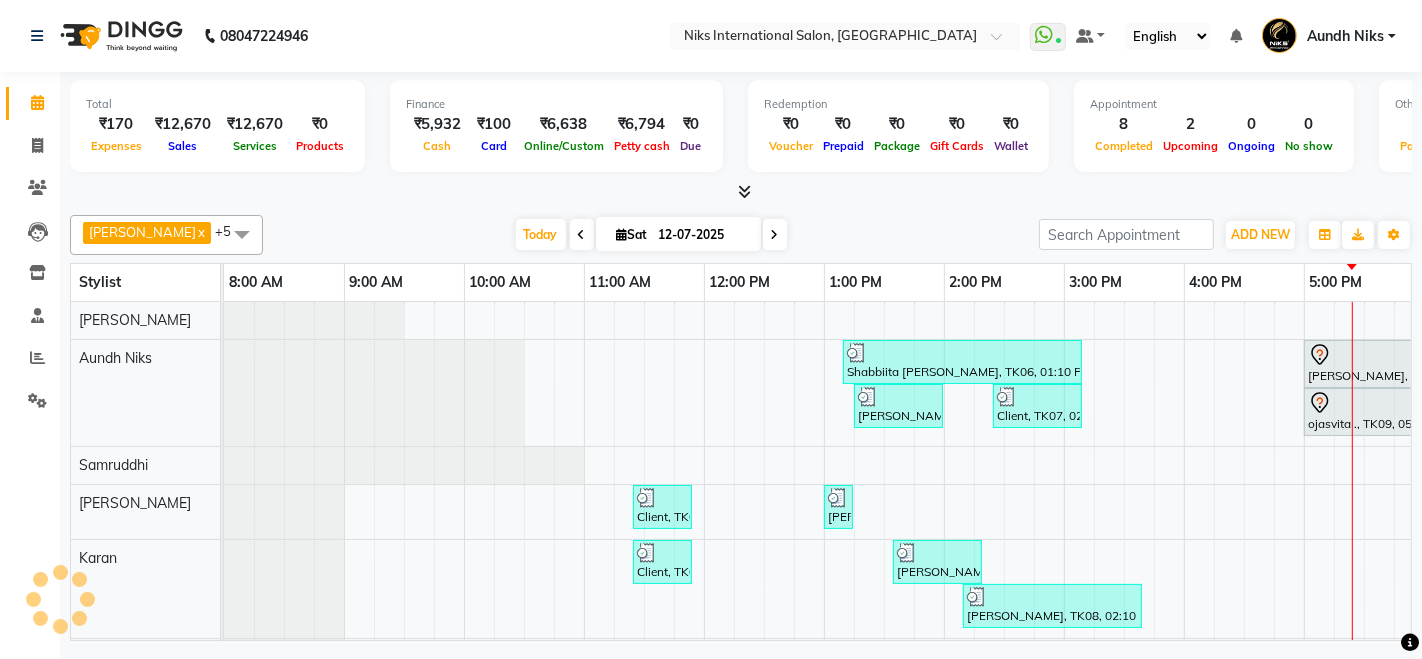 scroll, scrollTop: 0, scrollLeft: 0, axis: both 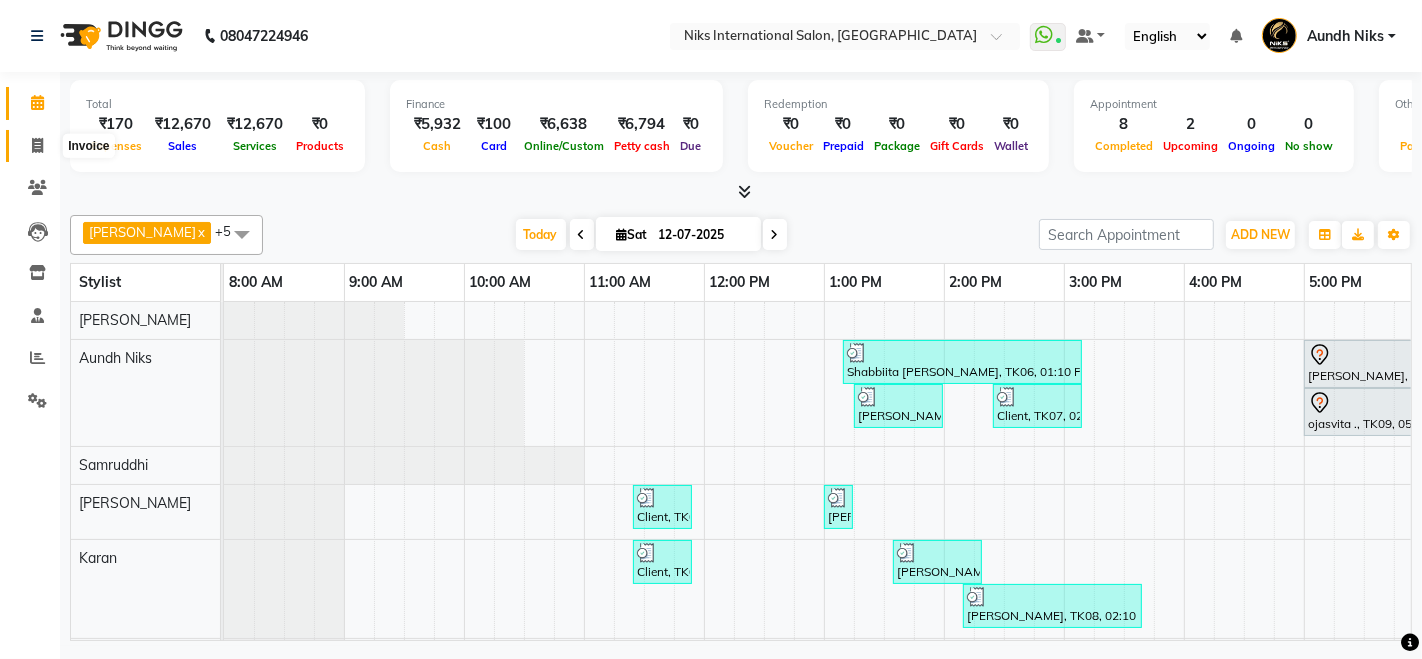 click 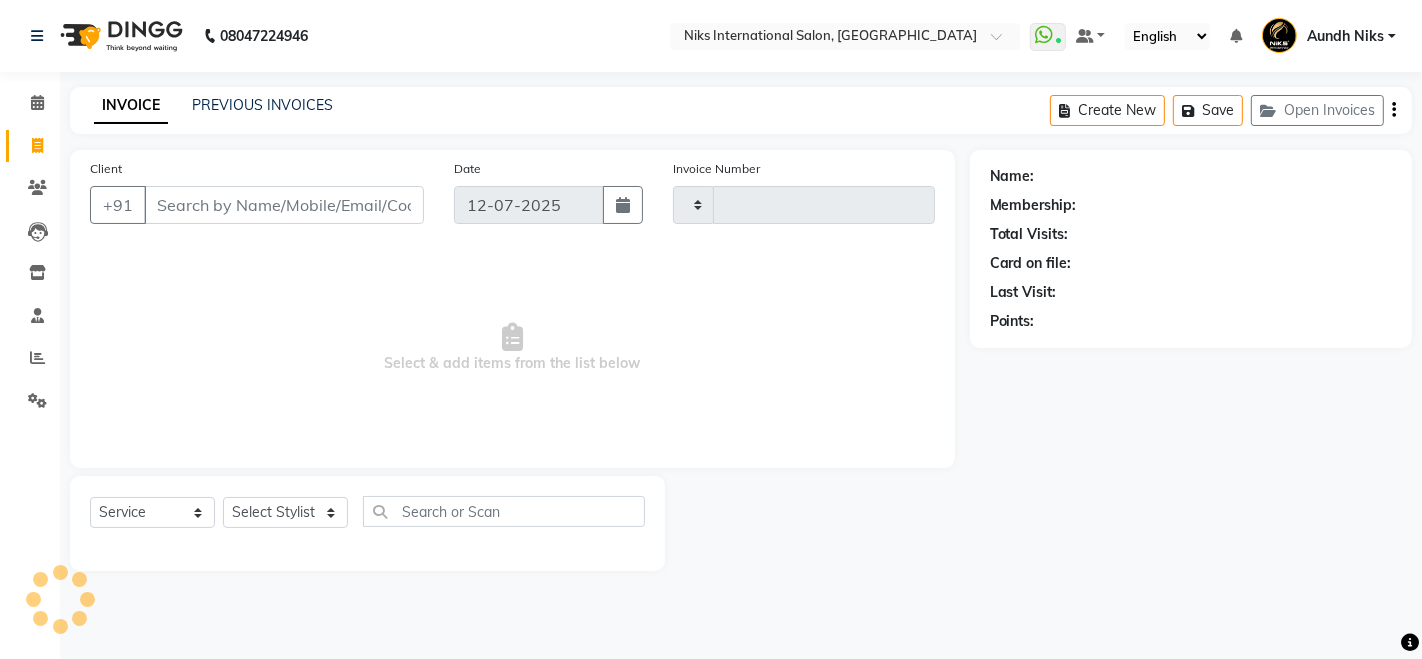 type on "1321" 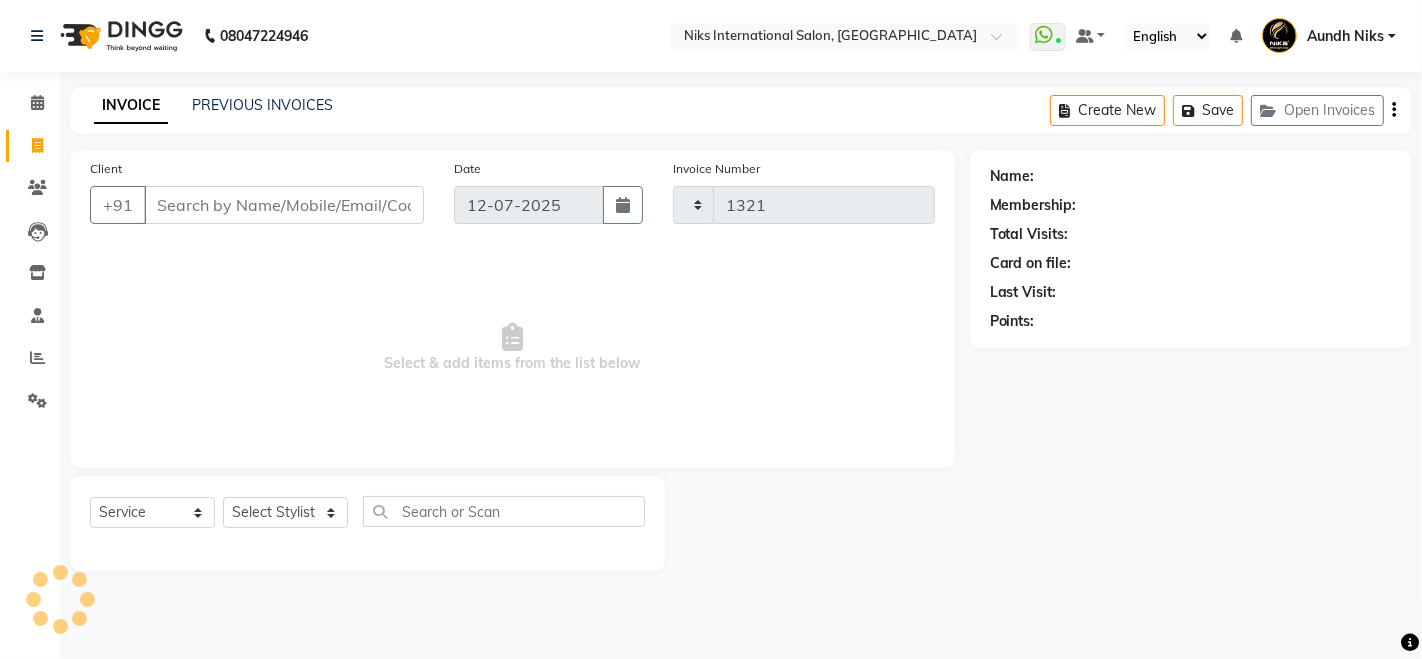 select on "6" 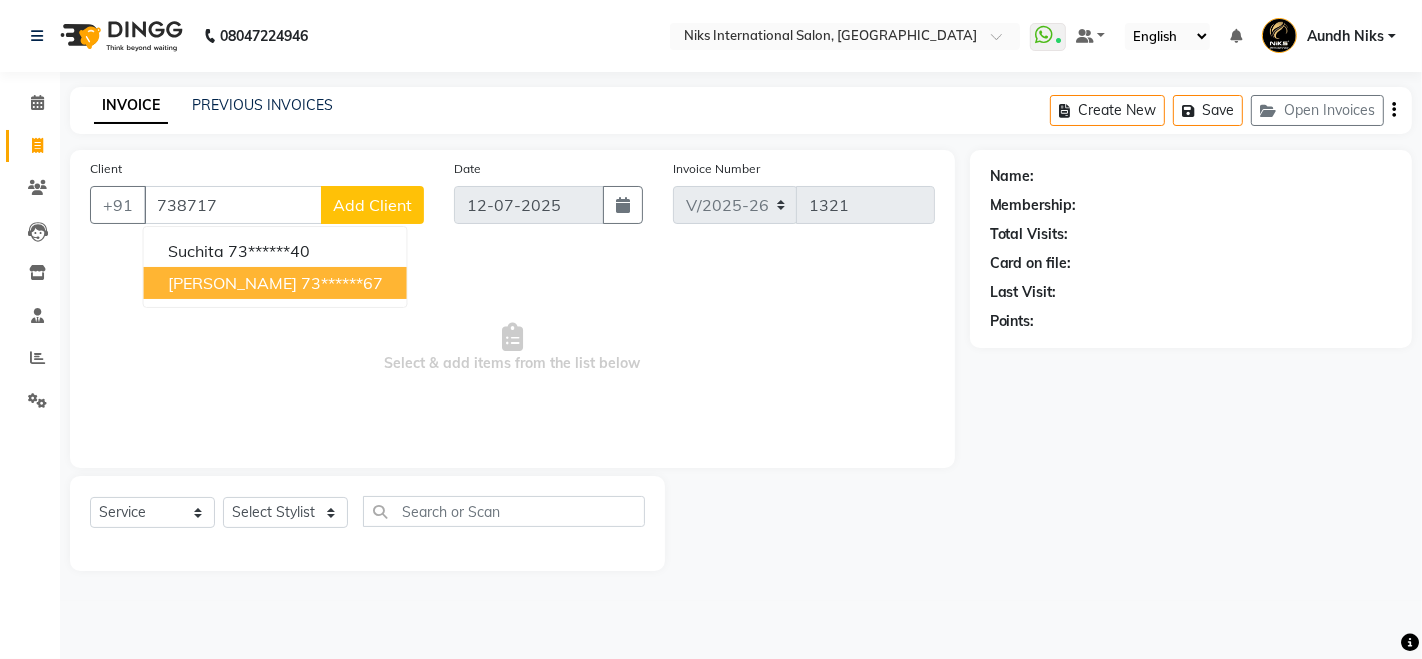 click on "Shreeya" at bounding box center (232, 283) 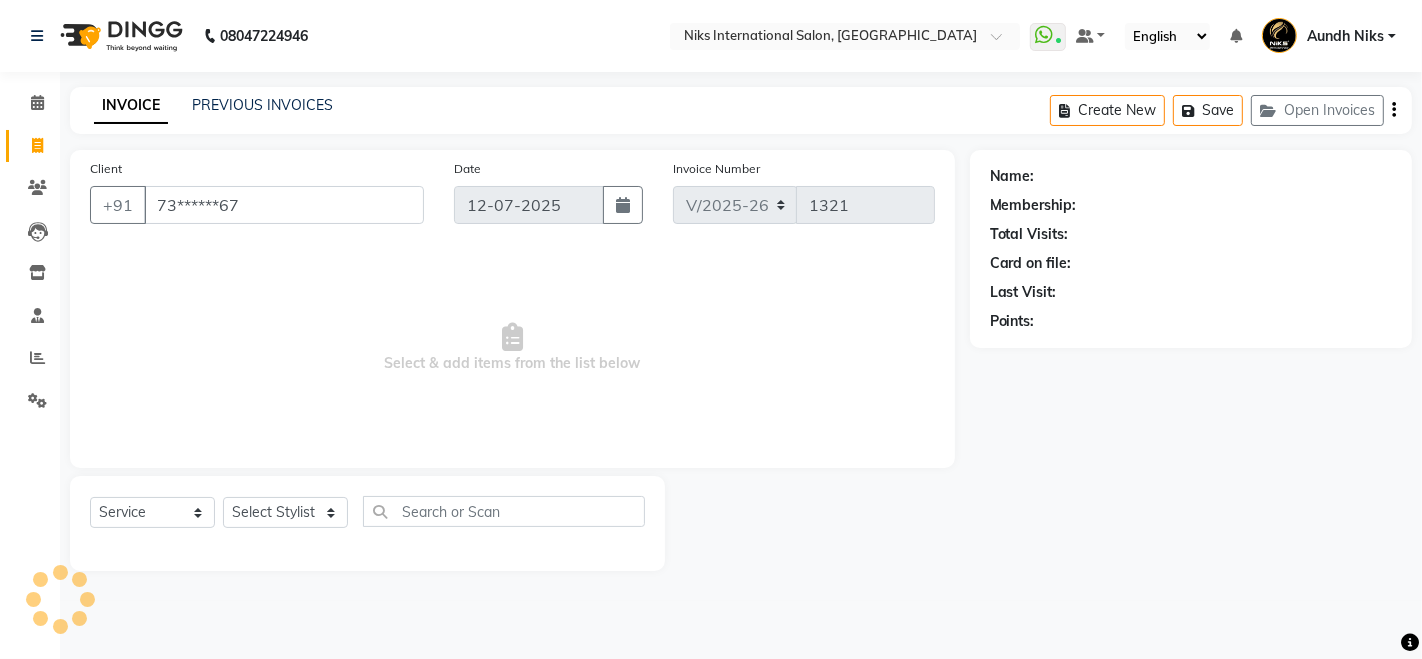 type on "73******67" 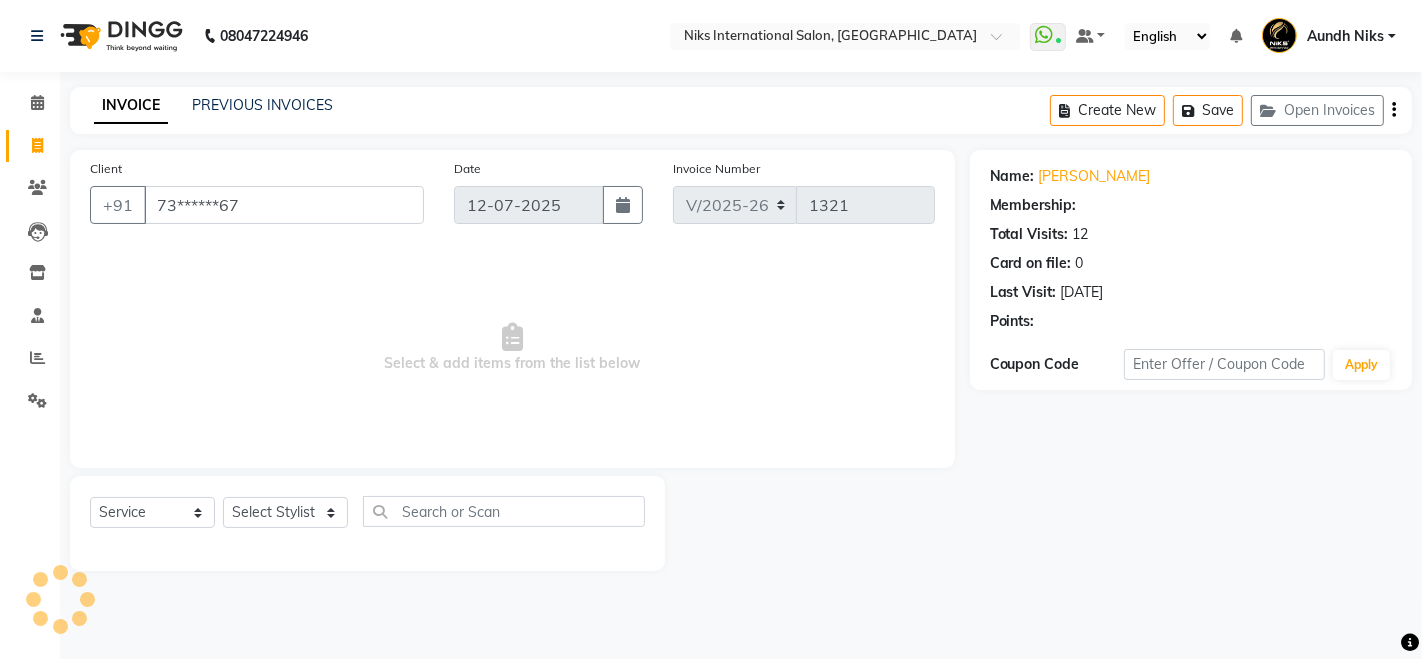 select on "1: Object" 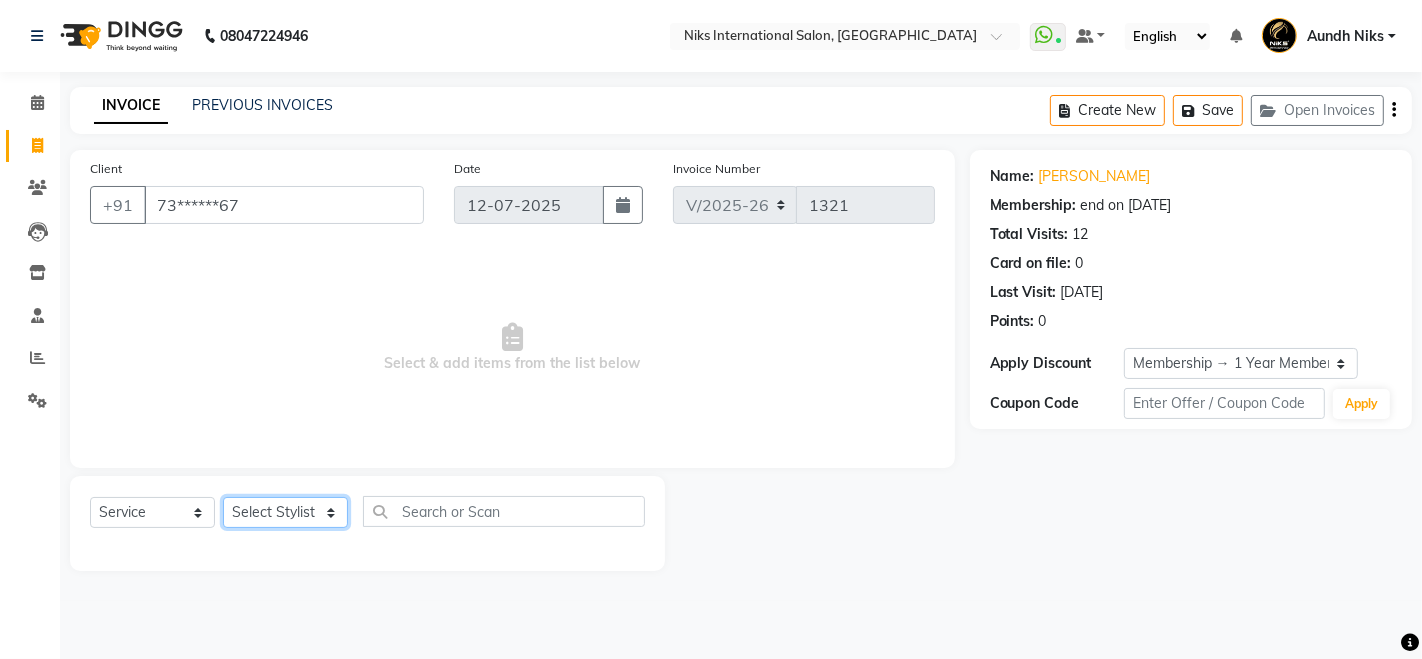 click on "Select Stylist Amruta Aundh Niks Ishika Jiya Karan Komal Mahhi Rajesh Samruddhi Siddharth Soham" 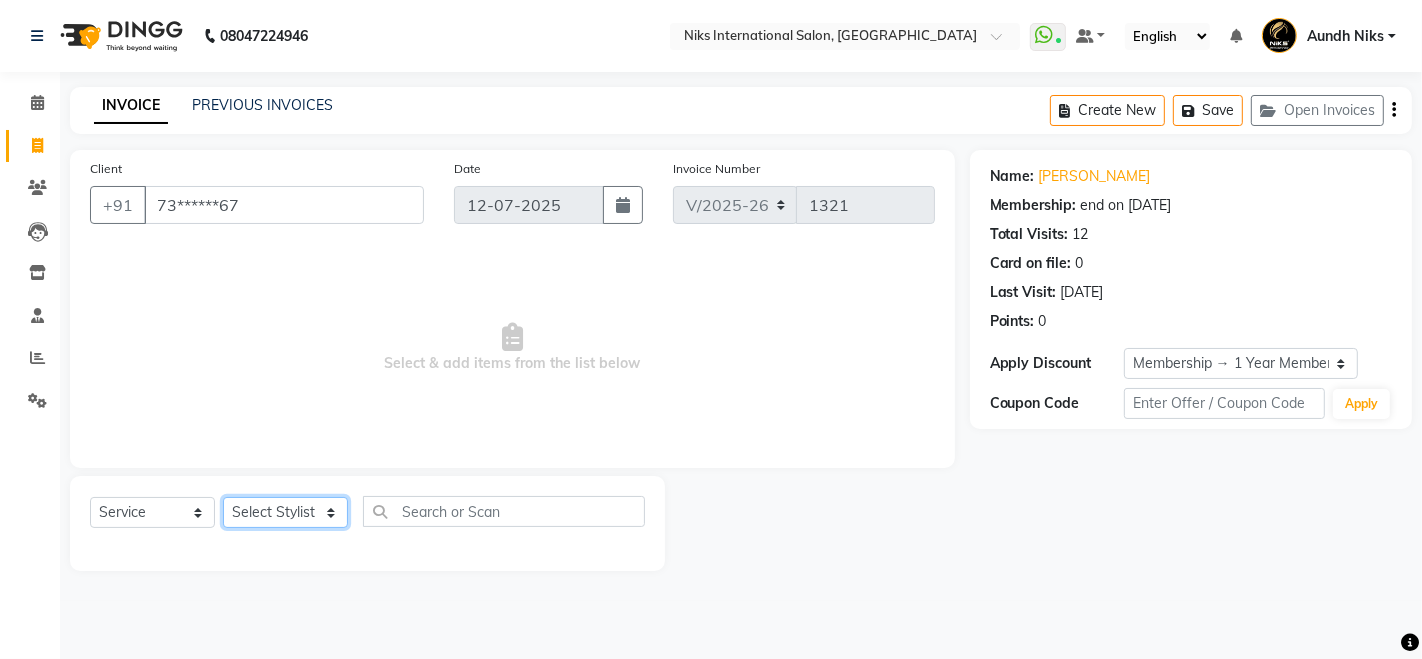 select on "22944" 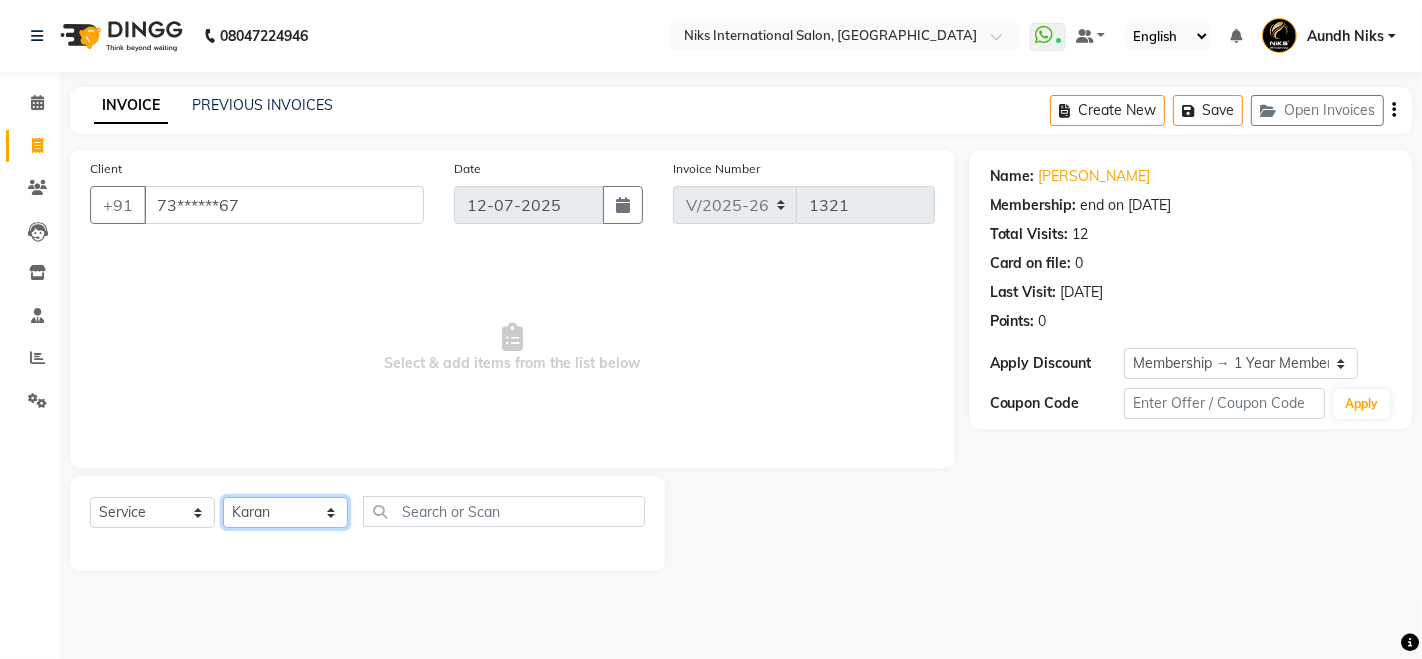 click on "Select Stylist Amruta Aundh Niks Ishika Jiya Karan Komal Mahhi Rajesh Samruddhi Siddharth Soham" 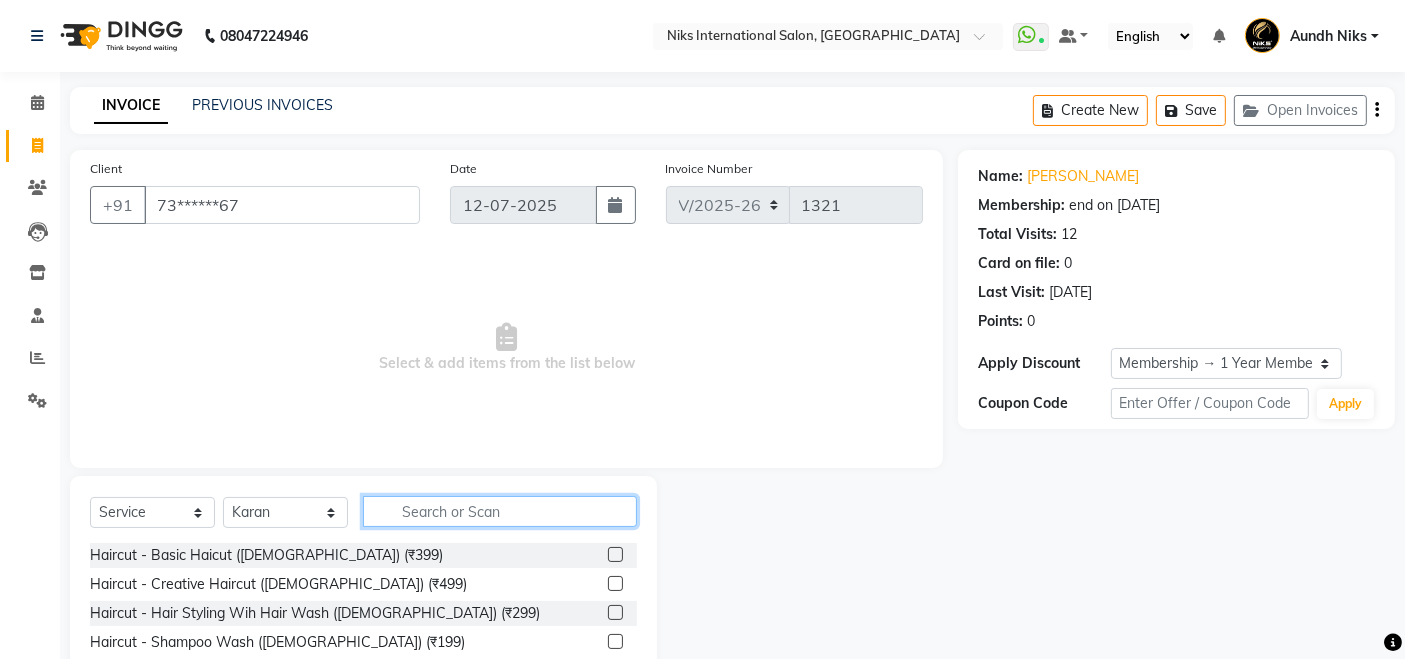 click 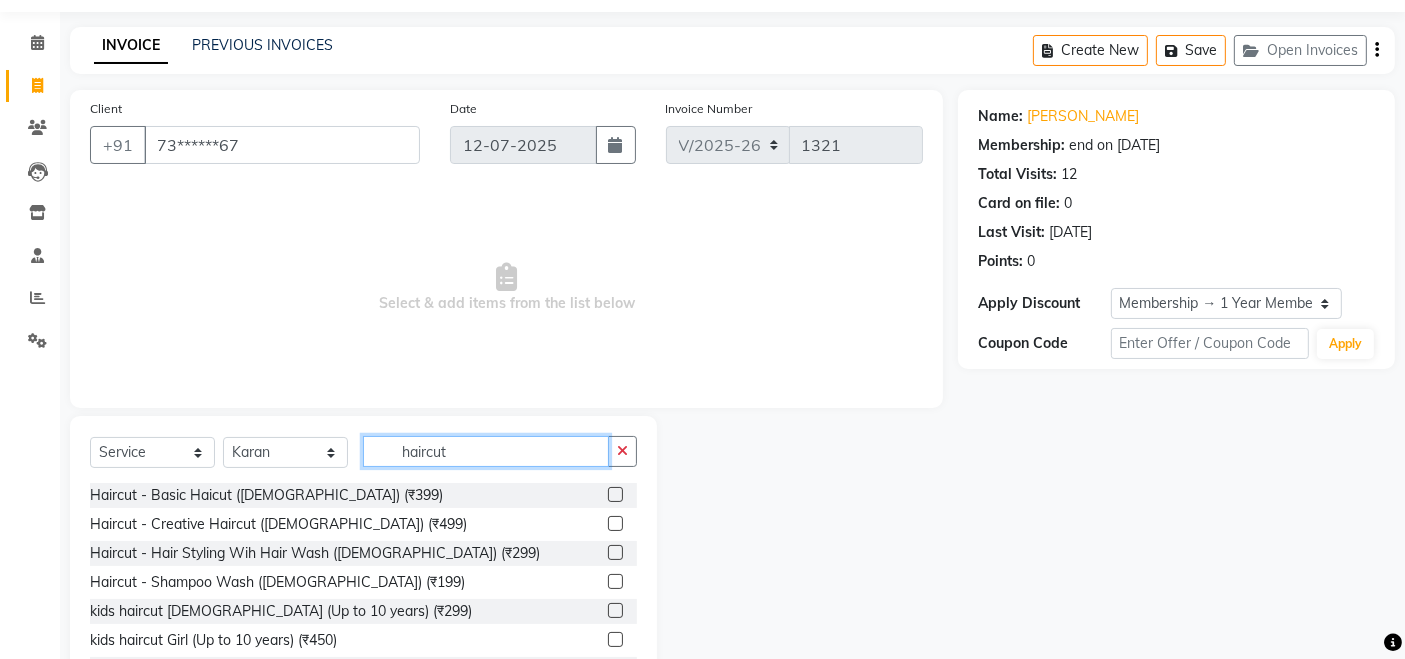 scroll, scrollTop: 141, scrollLeft: 0, axis: vertical 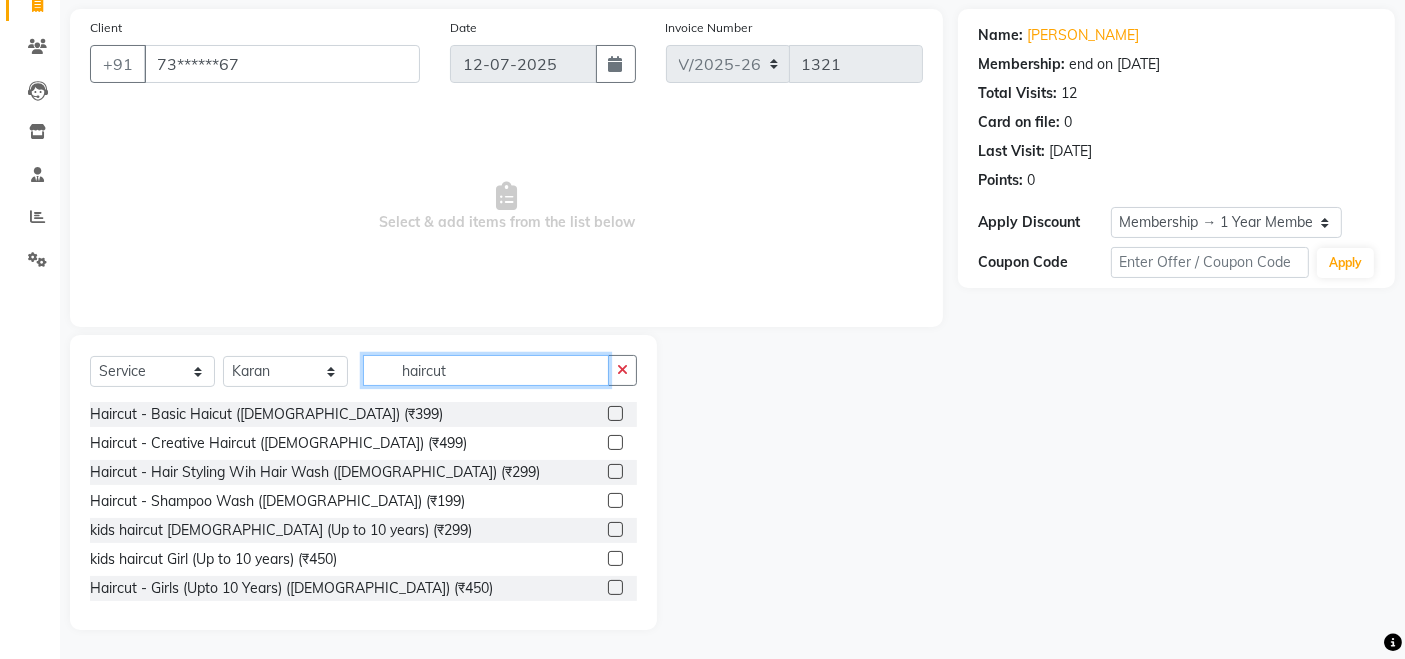 type on "haircut" 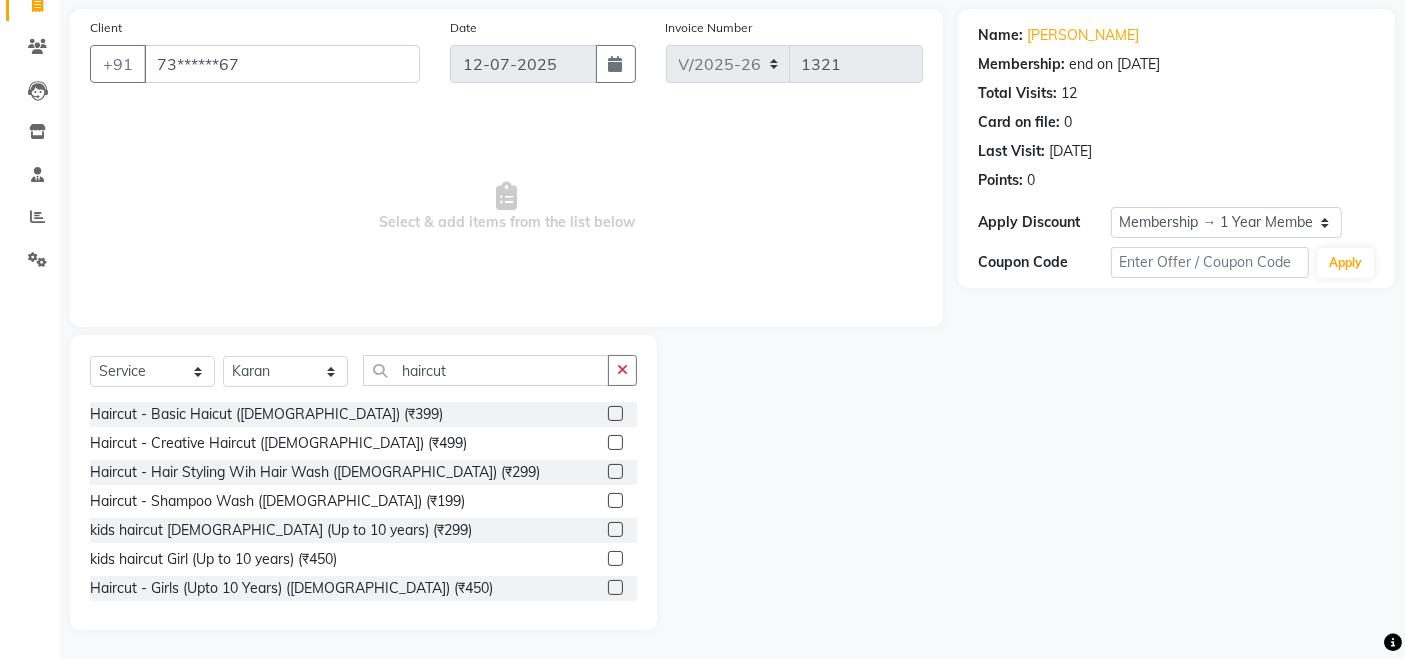 click on "kids haircut Girl (Up to 10 years) (₹450)" 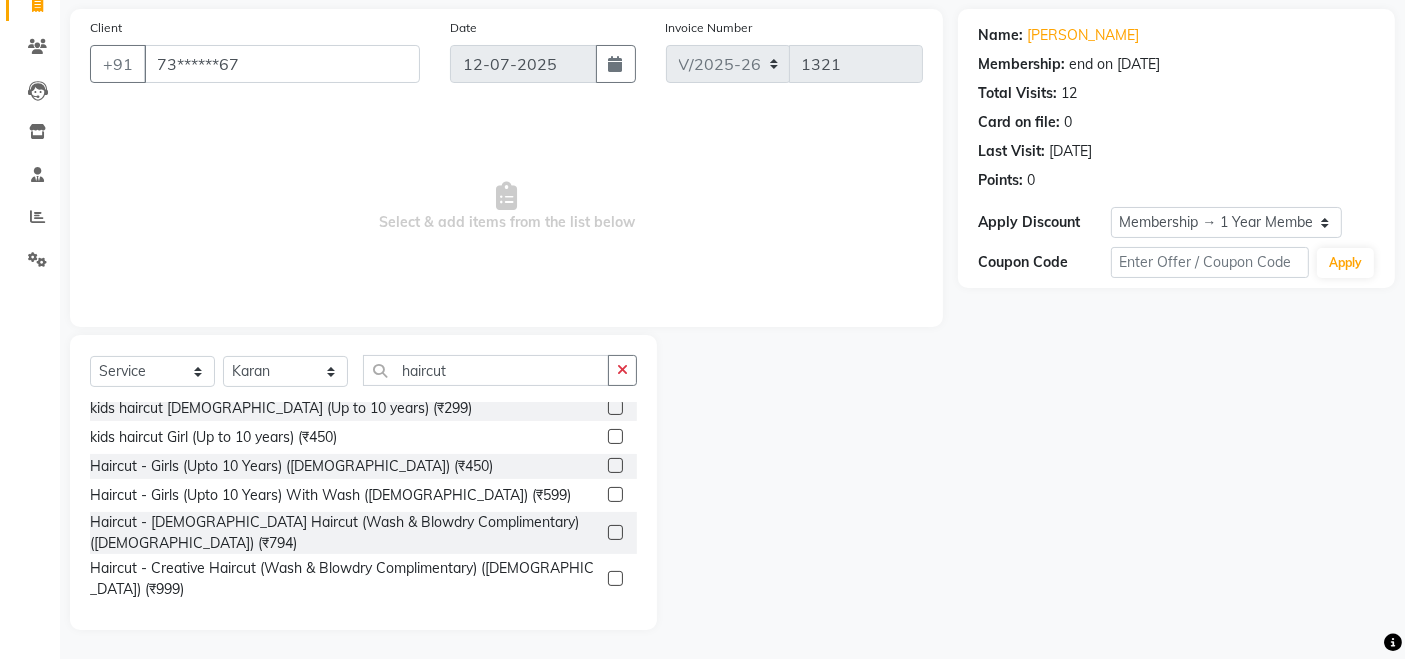 scroll, scrollTop: 125, scrollLeft: 0, axis: vertical 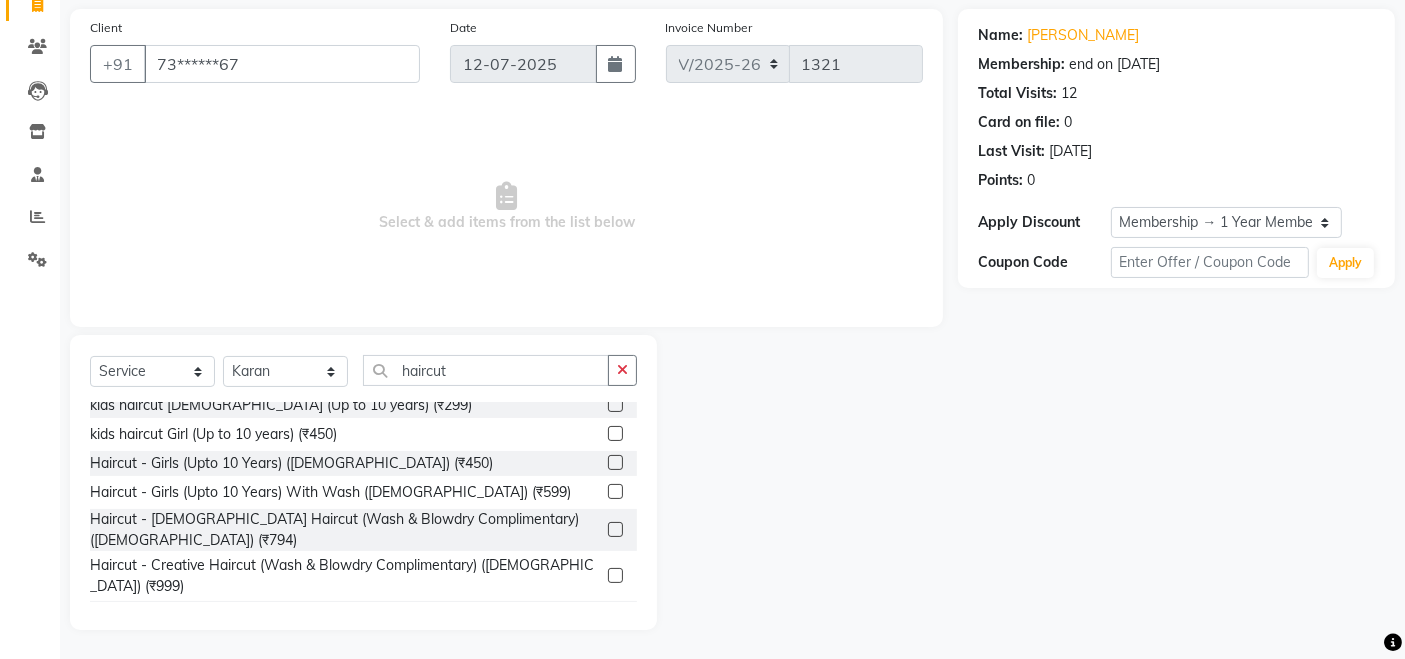 click 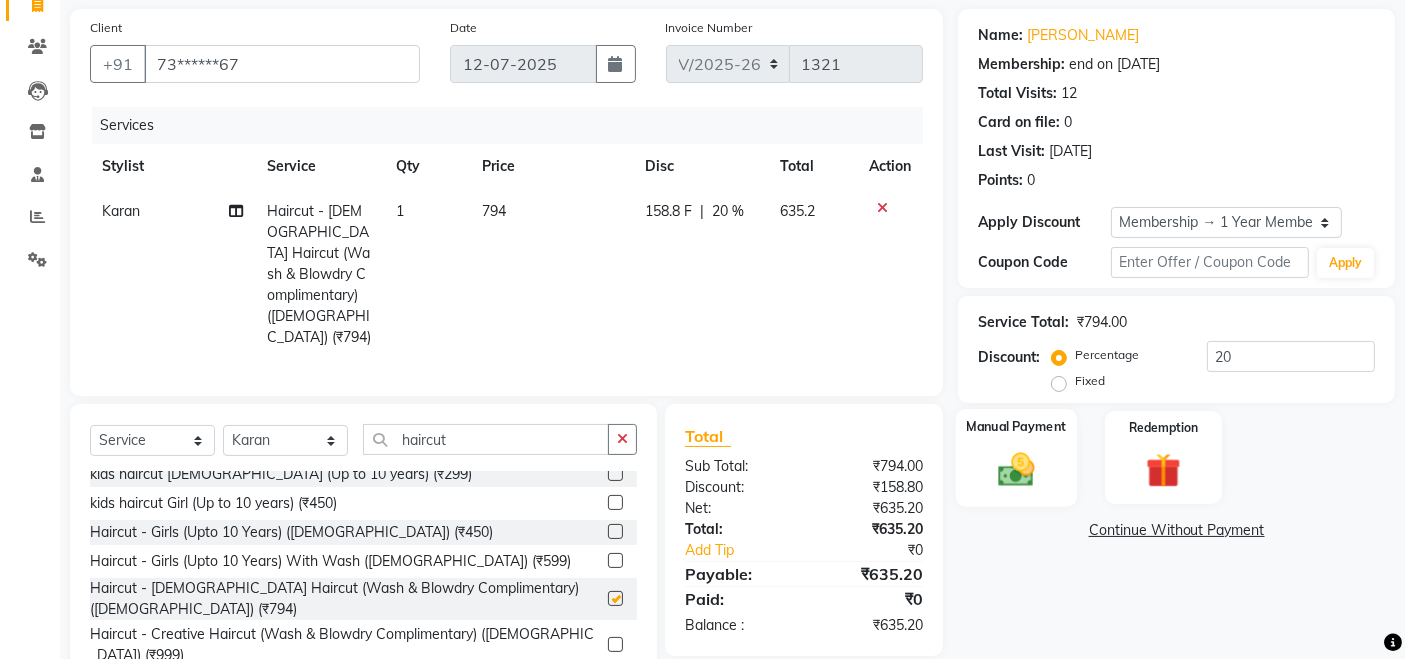 checkbox on "false" 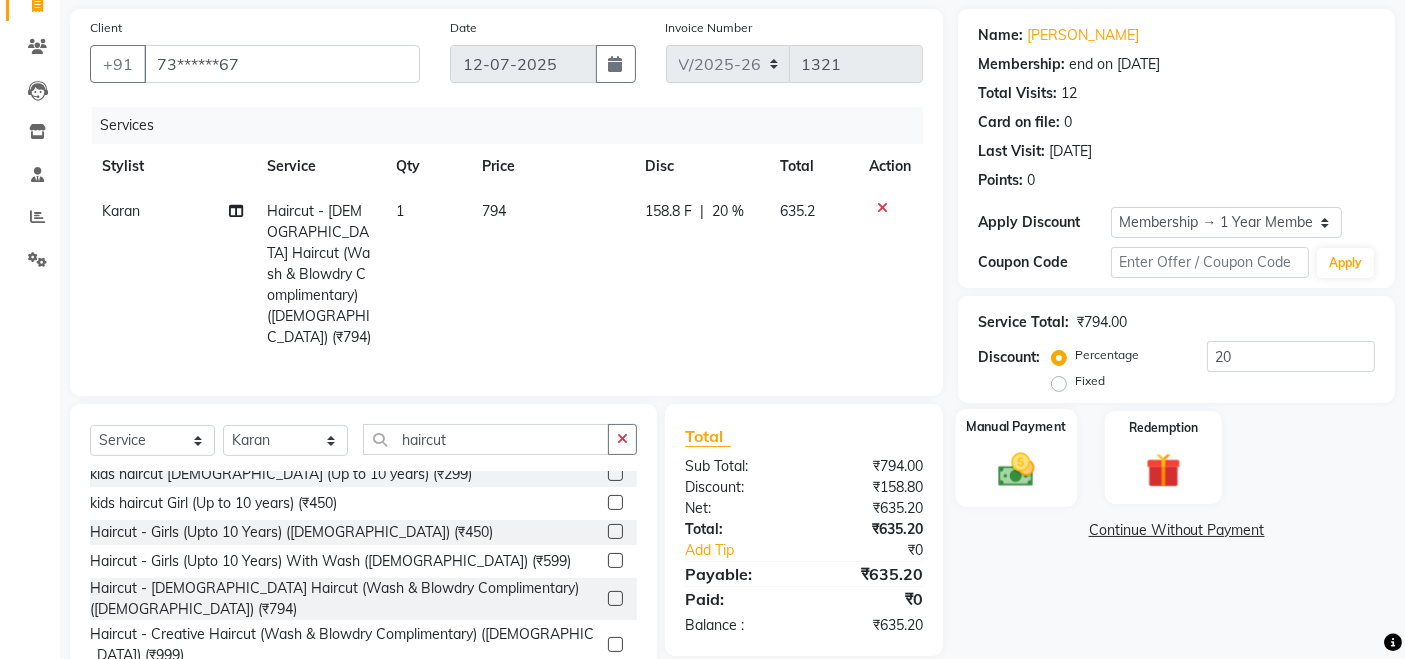 click 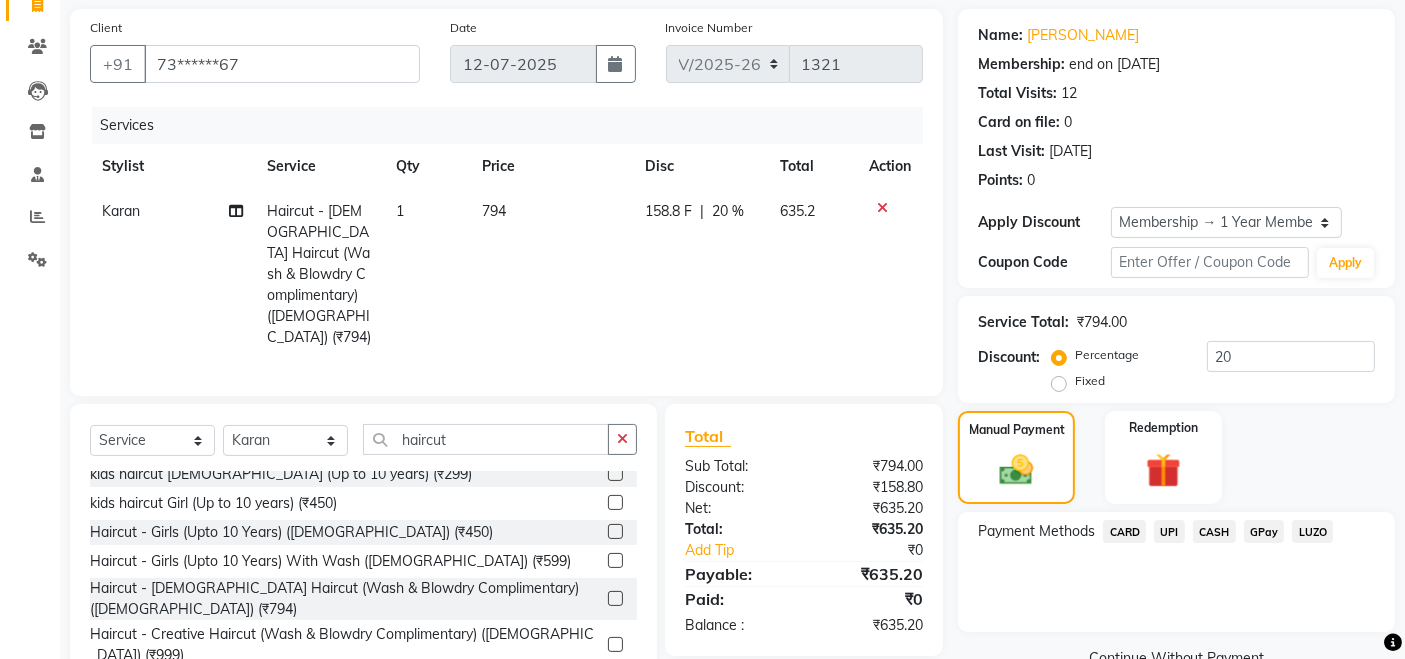 click on "CASH" 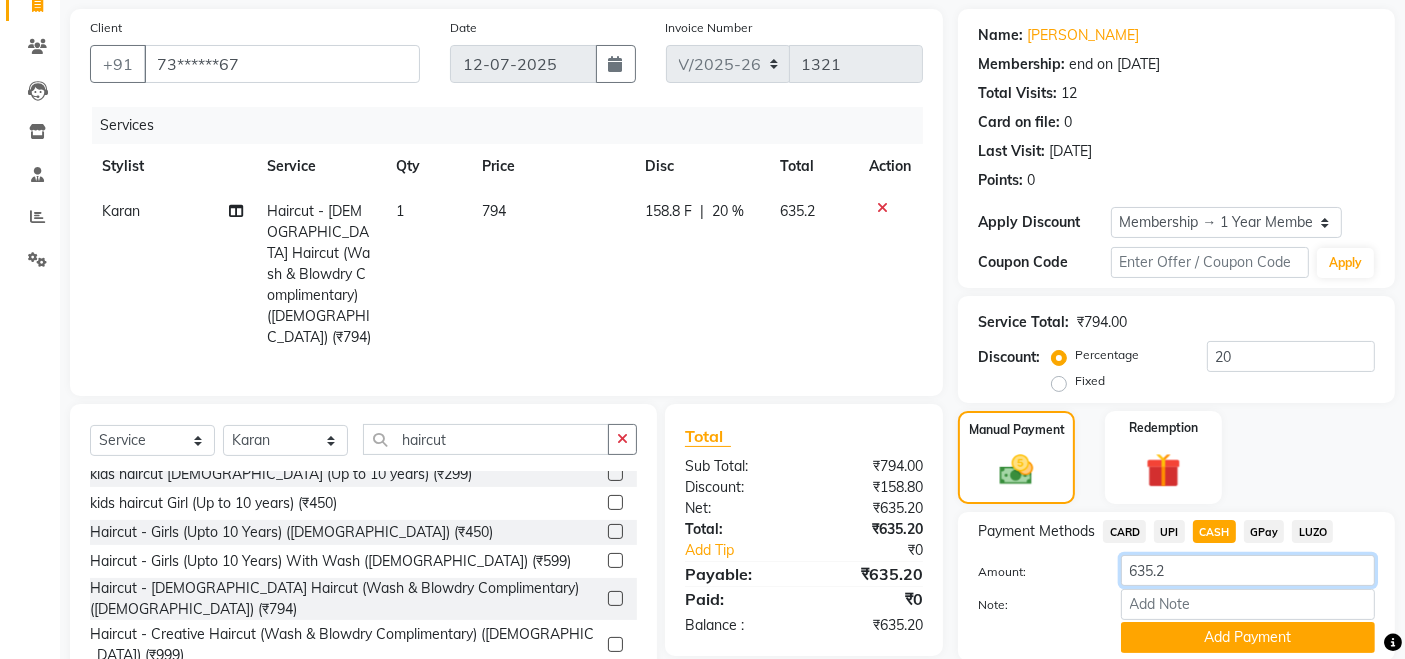 click on "635.2" 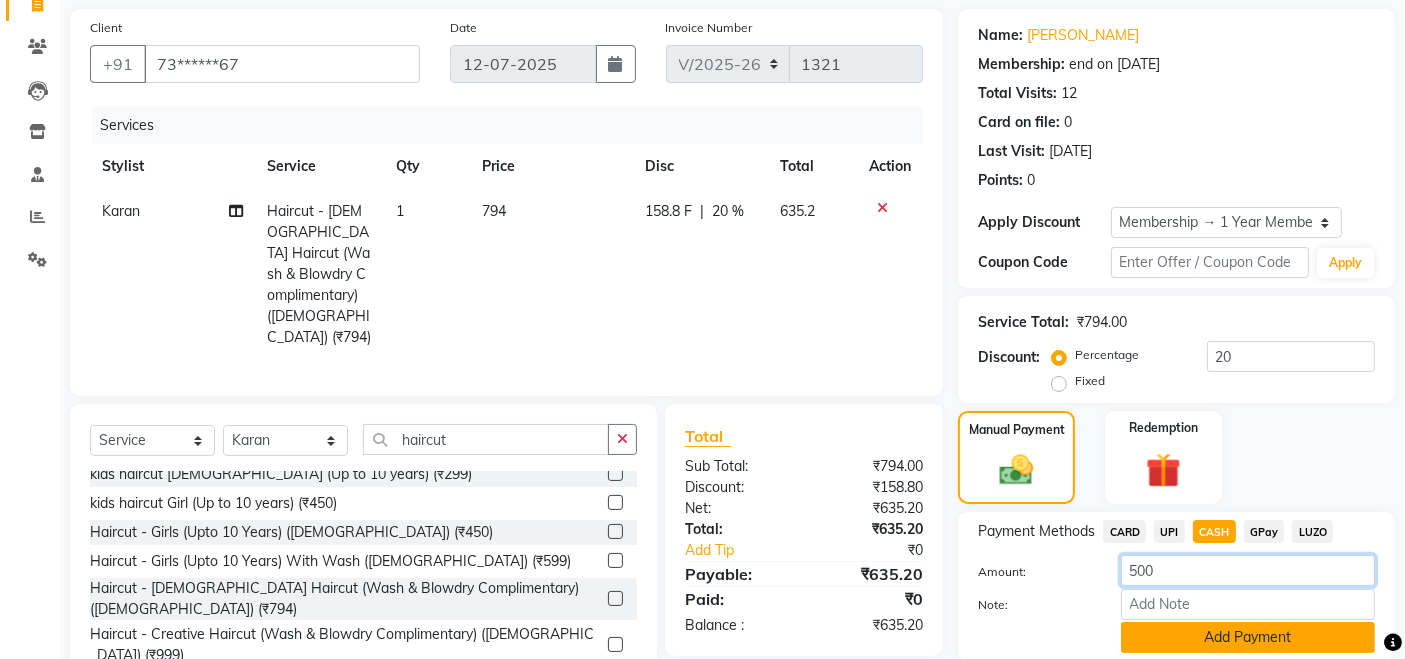 type on "500" 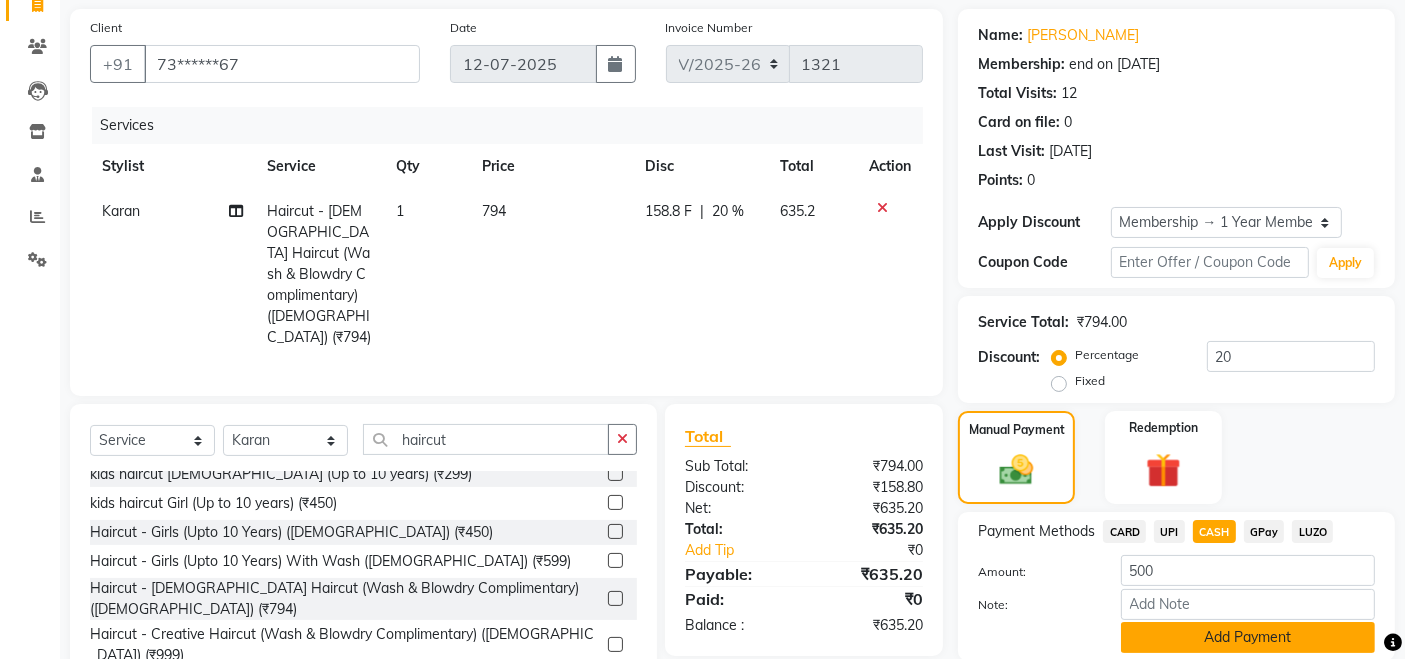 click on "Add Payment" 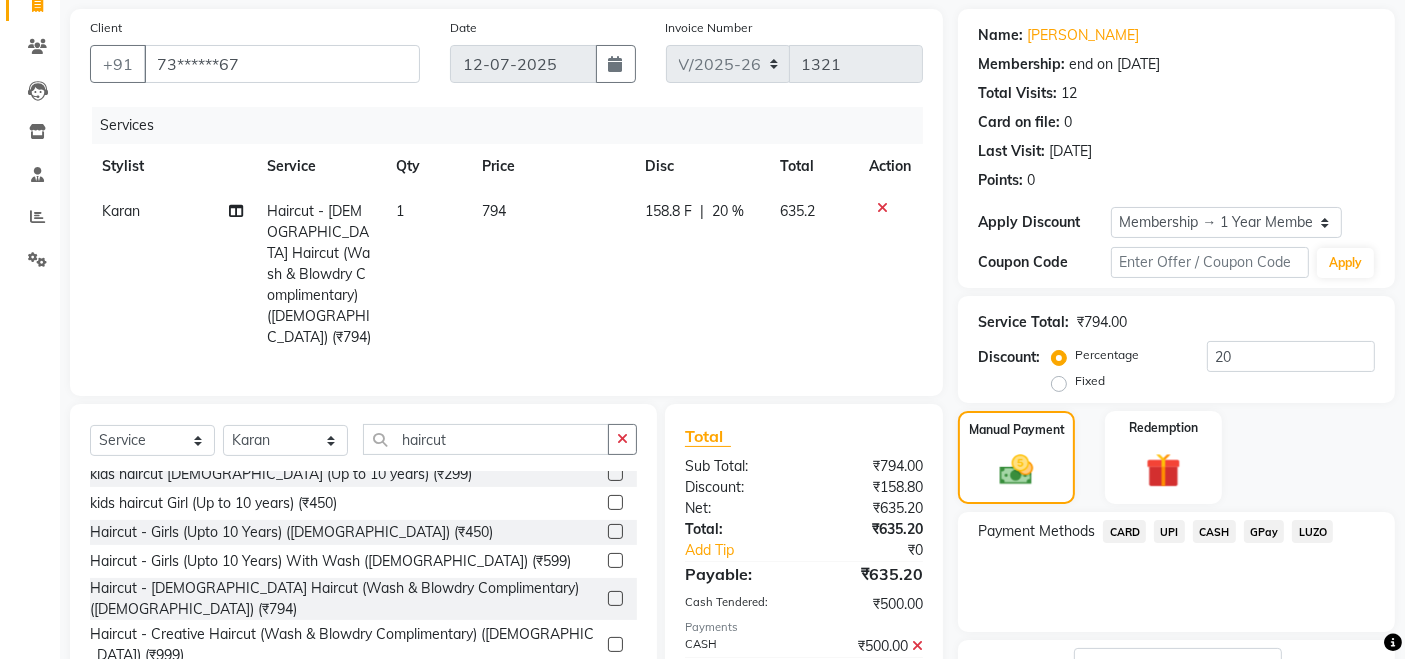 click on "CARD" 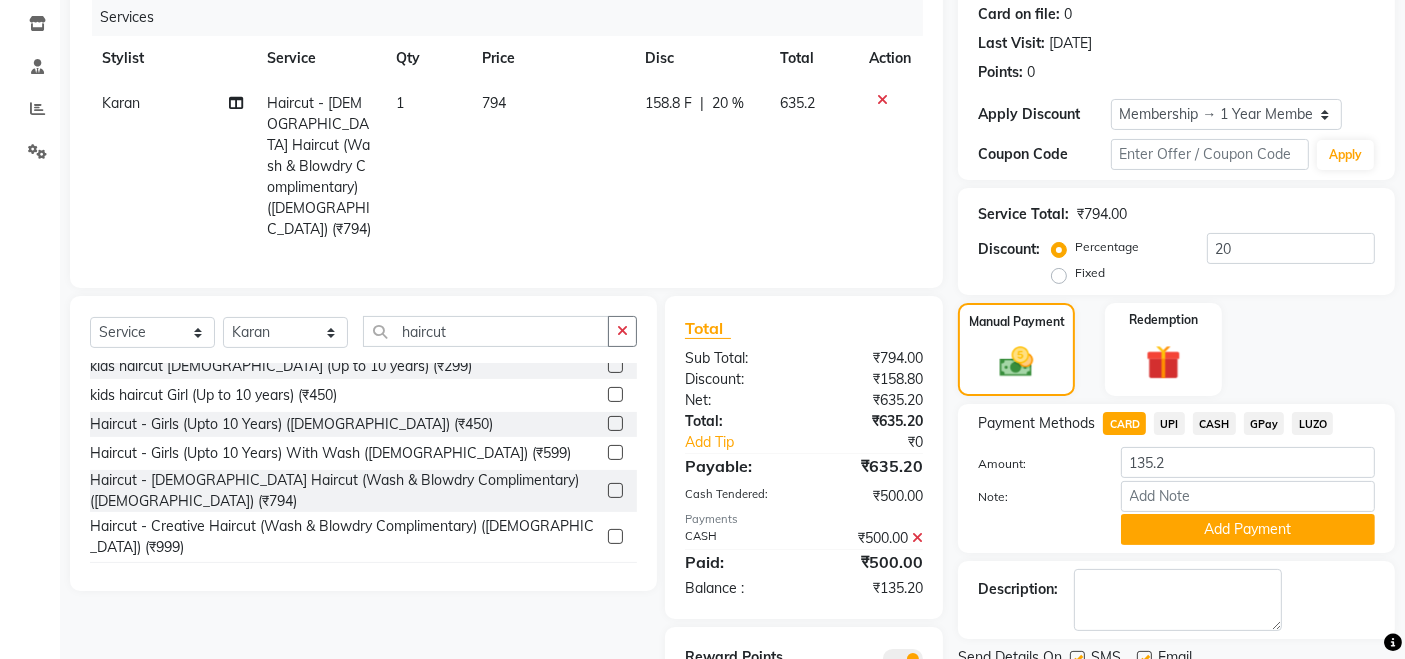 scroll, scrollTop: 325, scrollLeft: 0, axis: vertical 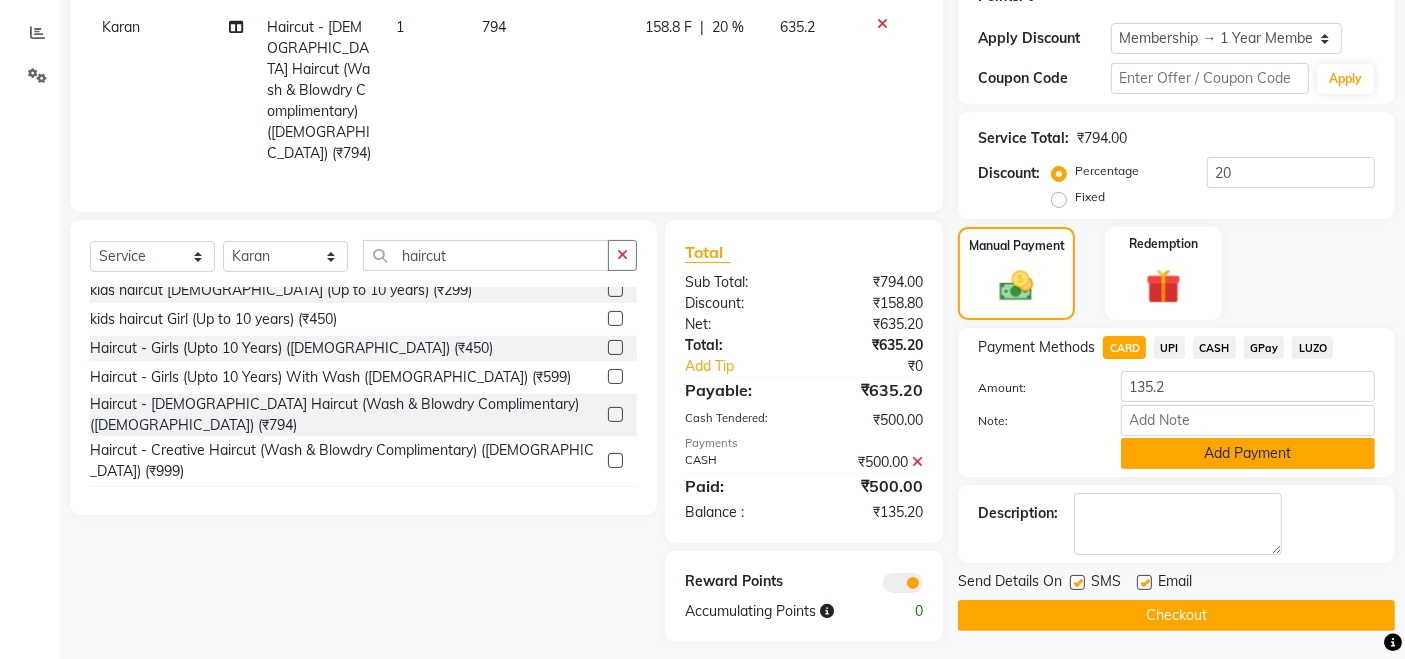click on "Add Payment" 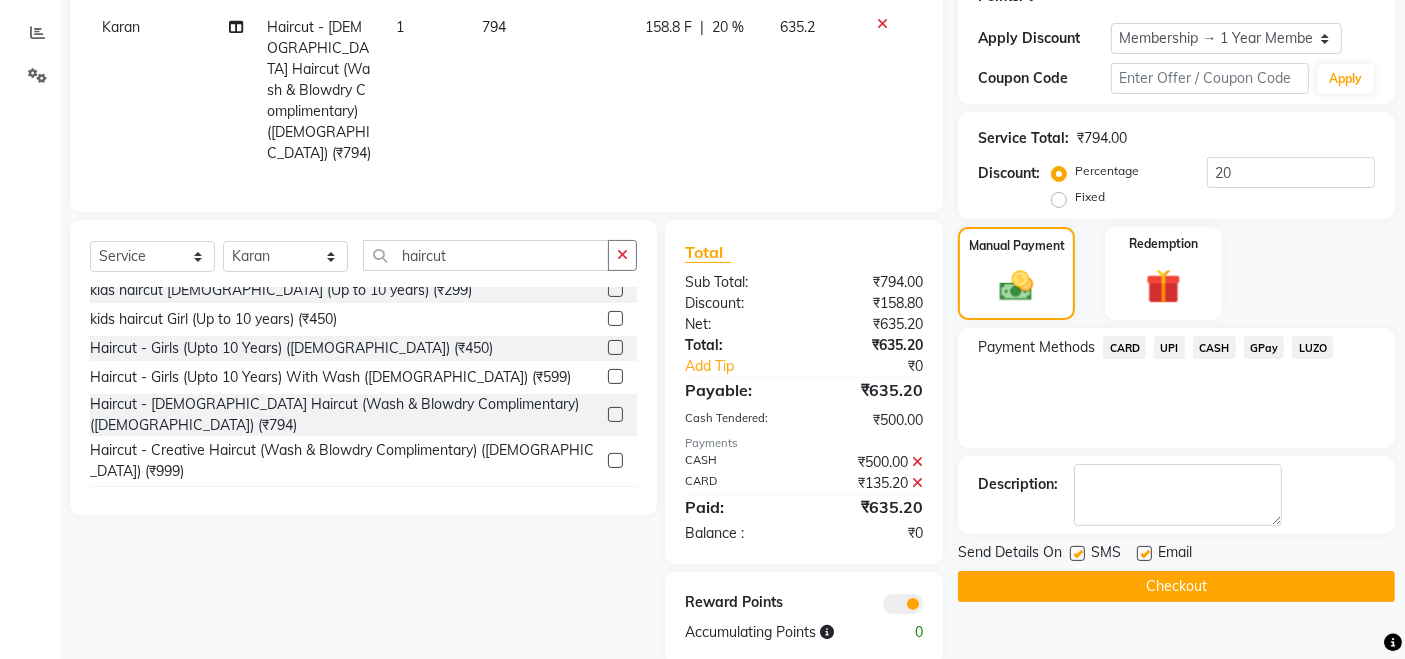 click on "Checkout" 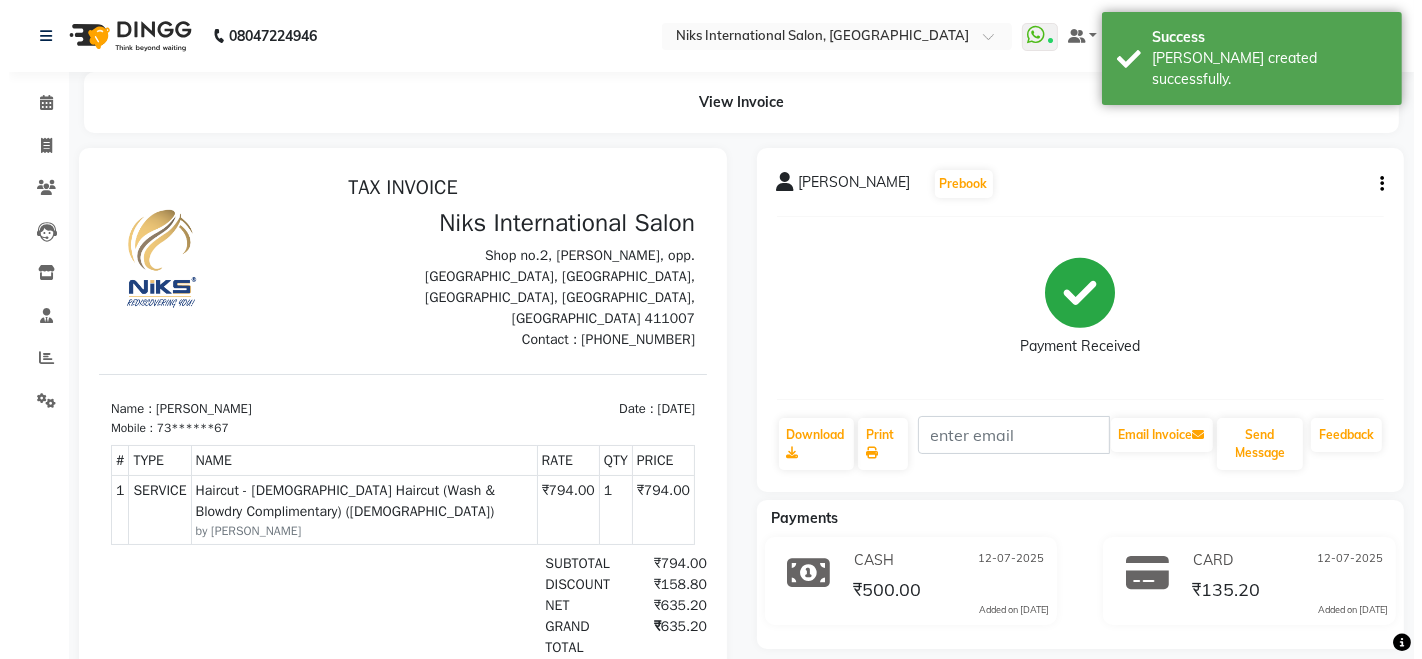 scroll, scrollTop: 0, scrollLeft: 0, axis: both 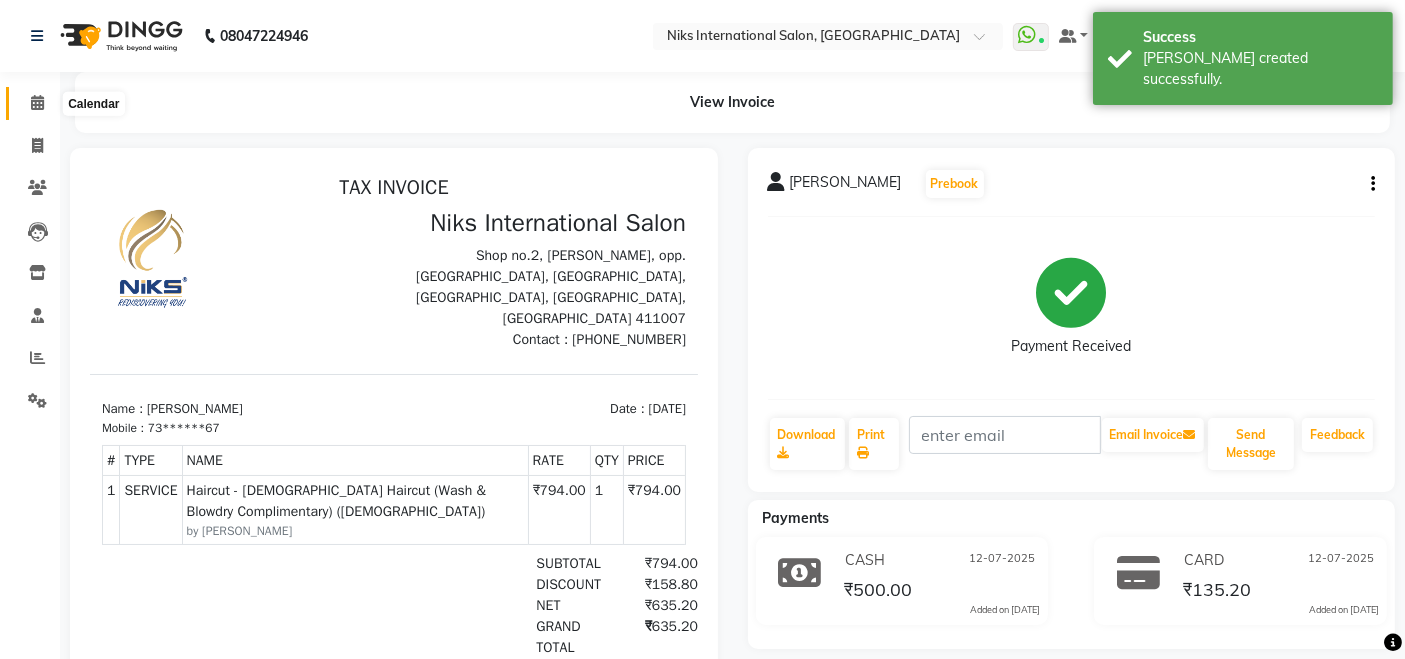 click 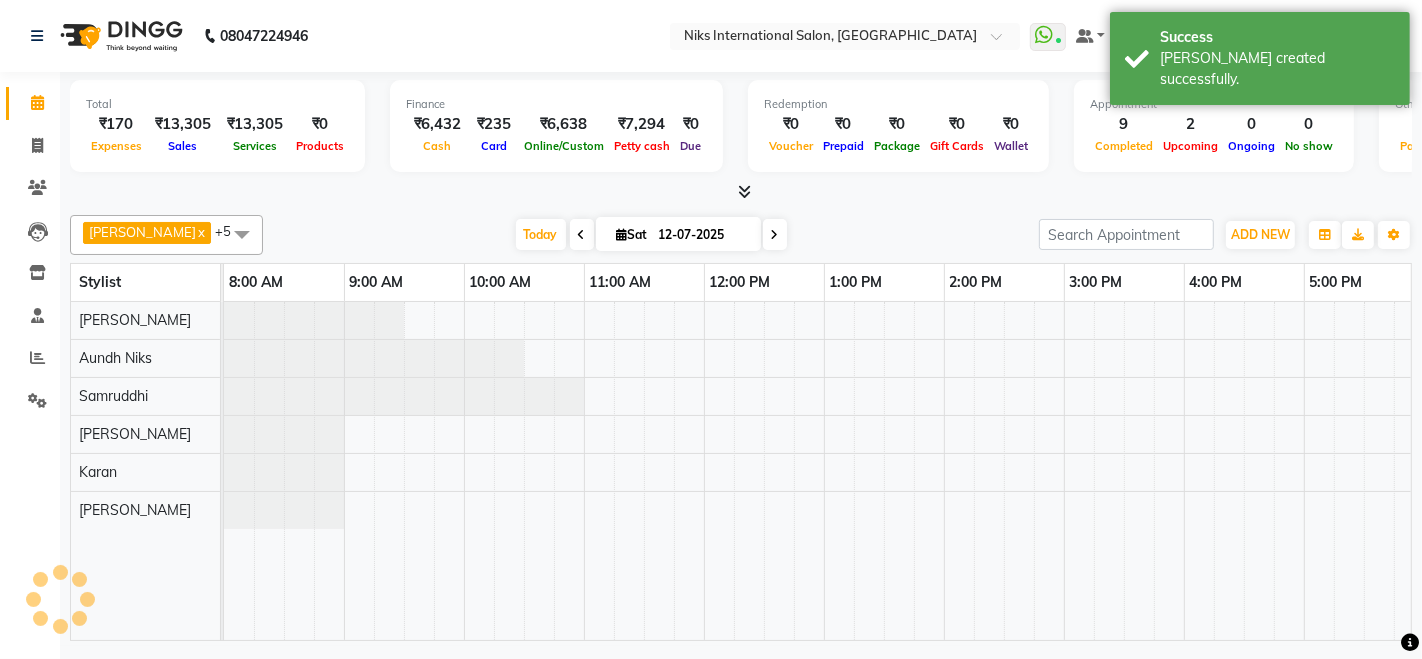 scroll, scrollTop: 0, scrollLeft: 611, axis: horizontal 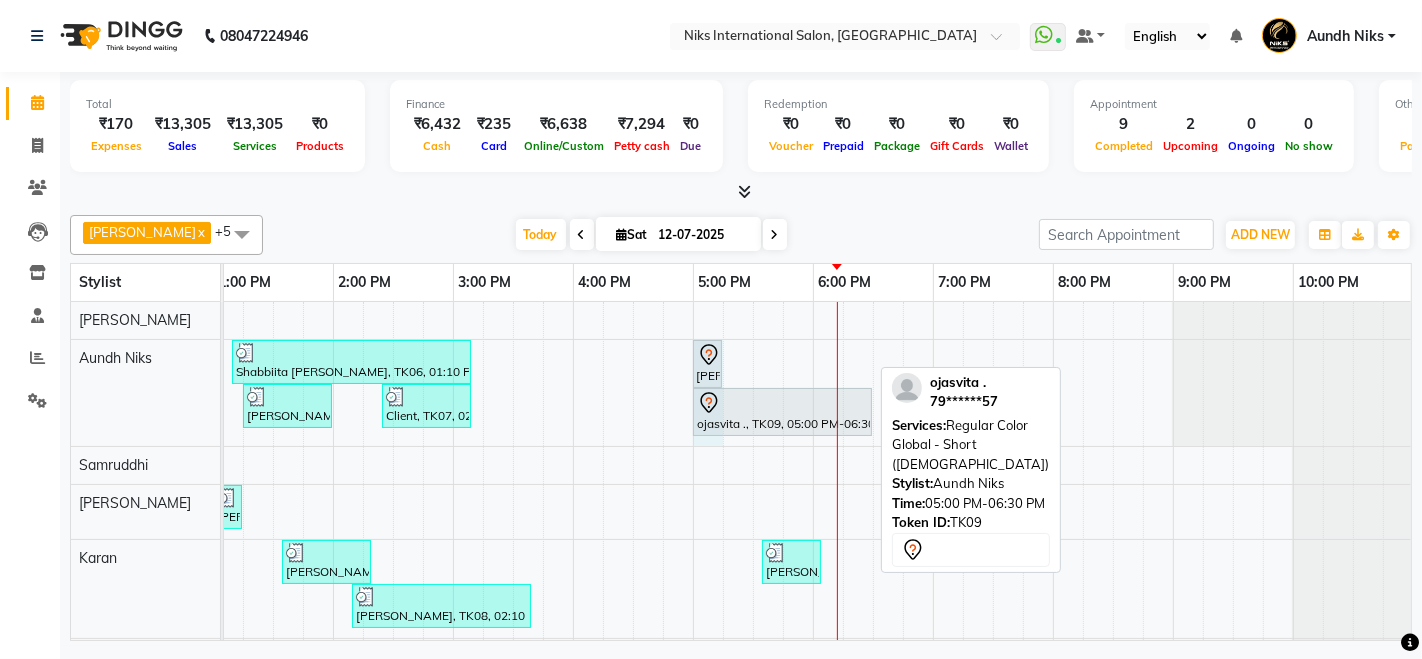 drag, startPoint x: 929, startPoint y: 354, endPoint x: 707, endPoint y: 370, distance: 222.57584 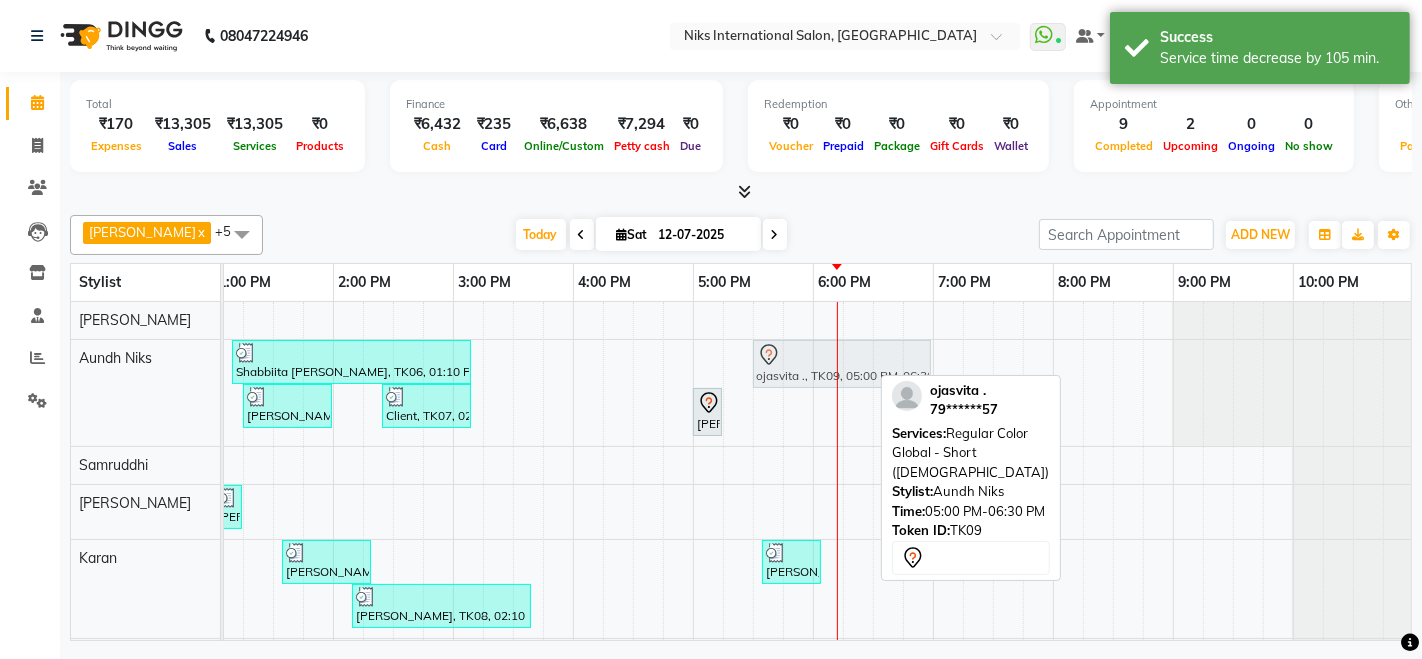 drag, startPoint x: 730, startPoint y: 363, endPoint x: 791, endPoint y: 380, distance: 63.324562 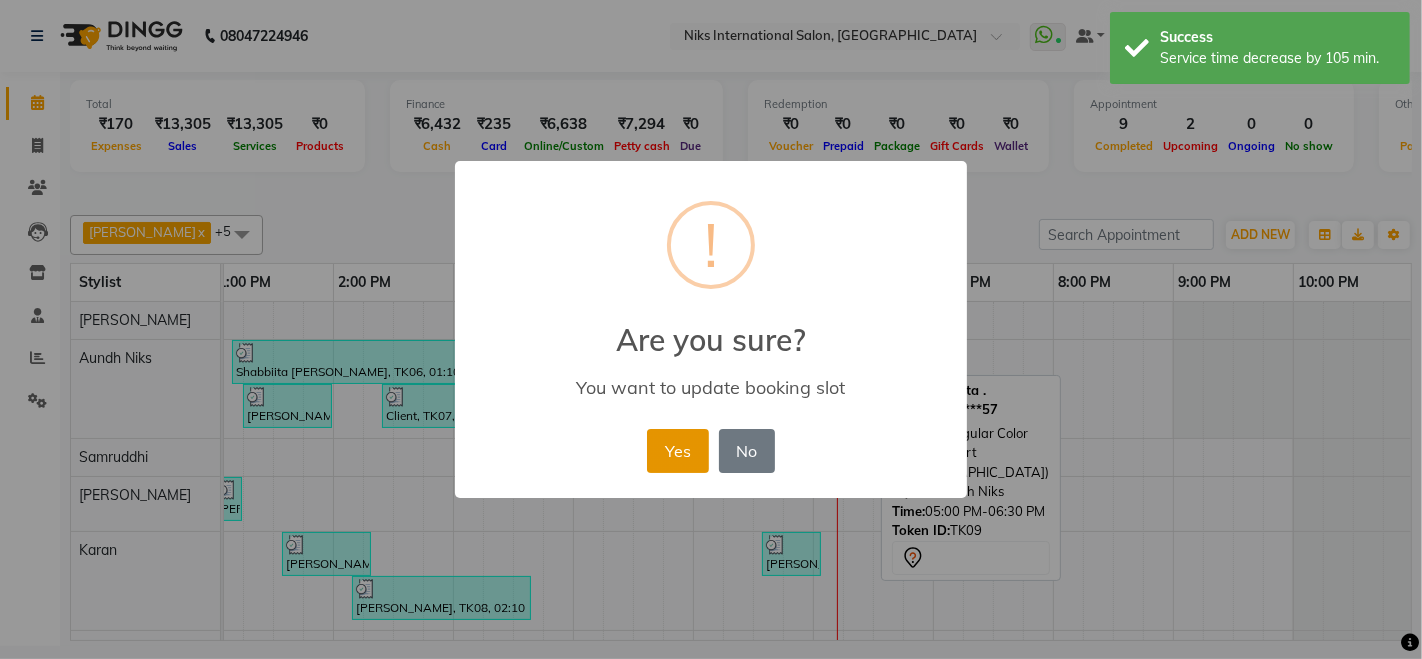 click on "Yes" at bounding box center [677, 451] 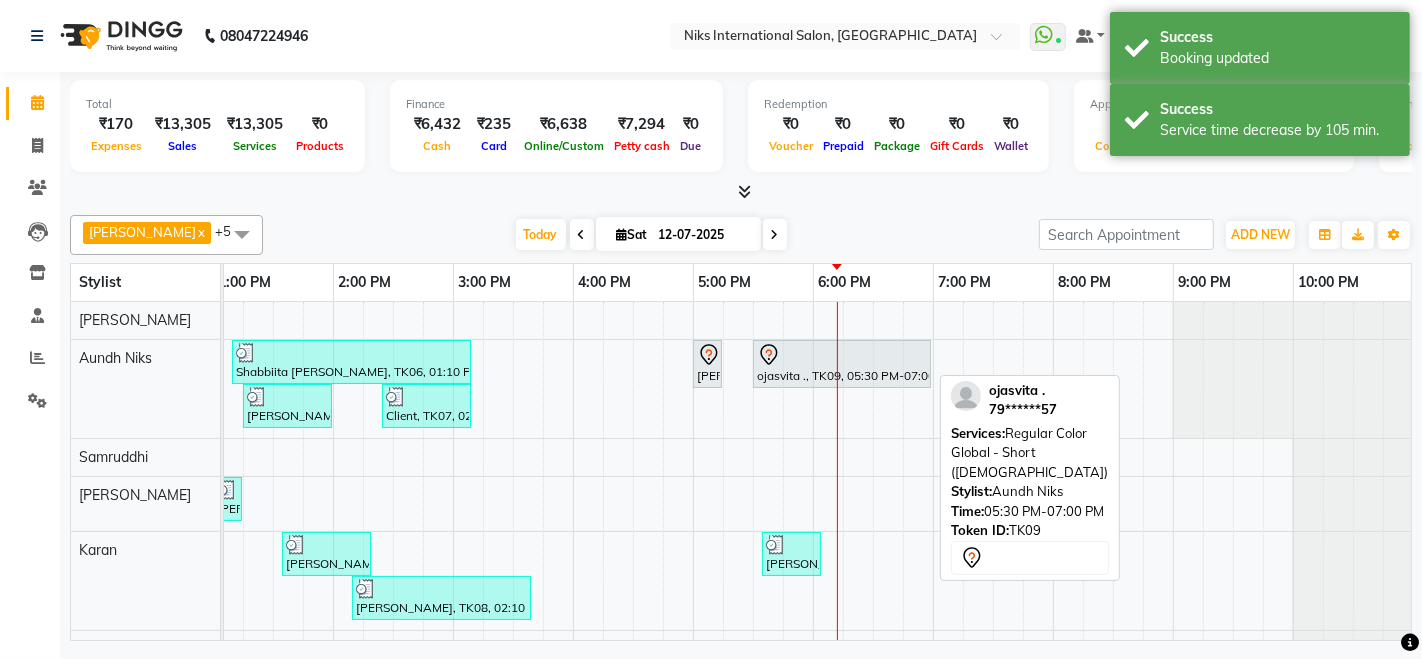 click on "ojasvita ., TK09, 05:30 PM-07:00 PM, Regular Color Global - Short  ([DEMOGRAPHIC_DATA])" at bounding box center [842, 364] 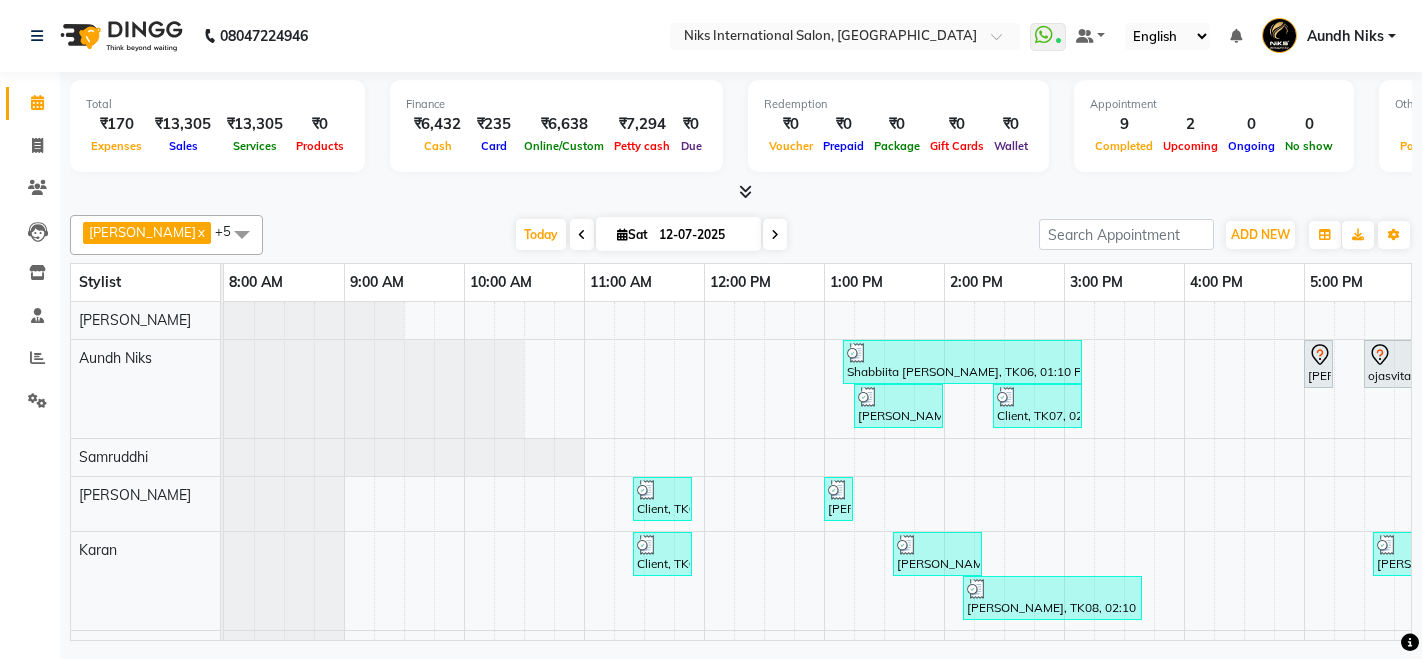 scroll, scrollTop: 0, scrollLeft: 0, axis: both 